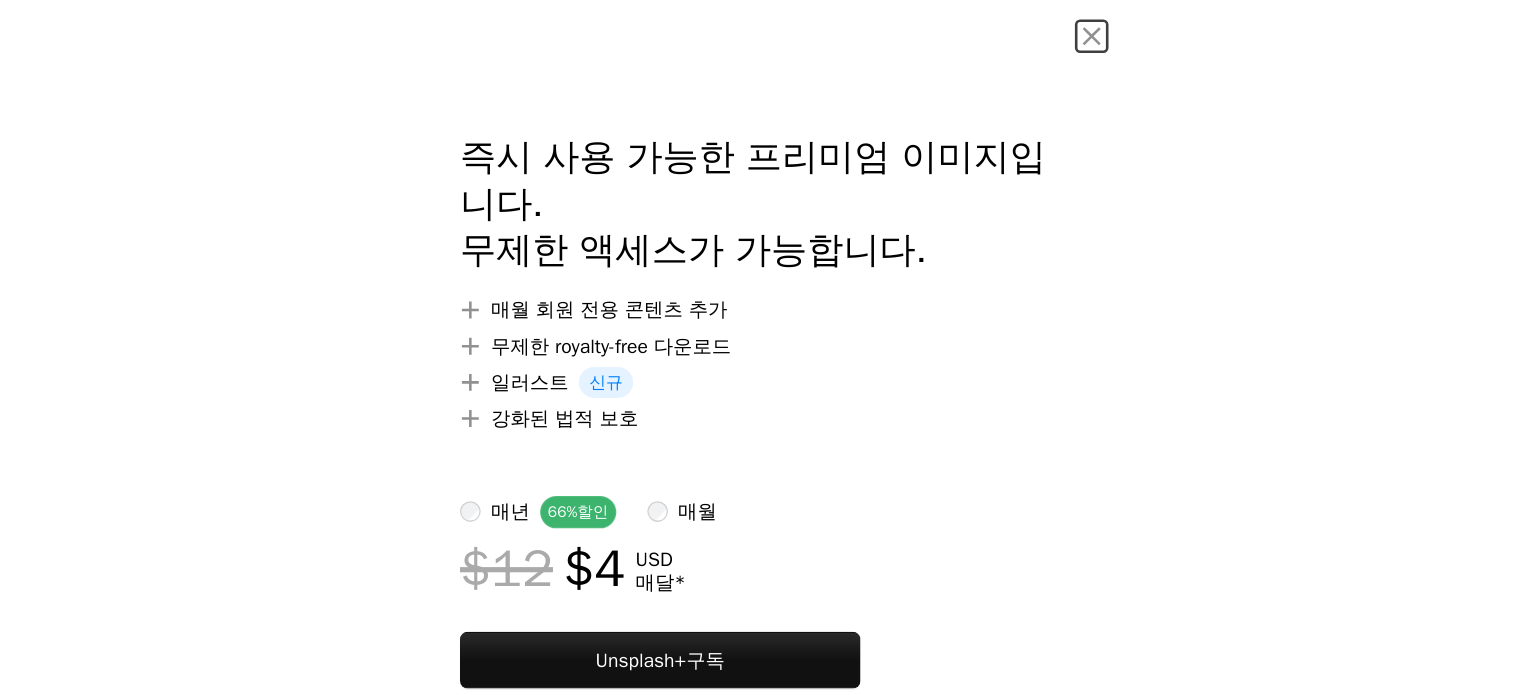 scroll, scrollTop: 0, scrollLeft: 0, axis: both 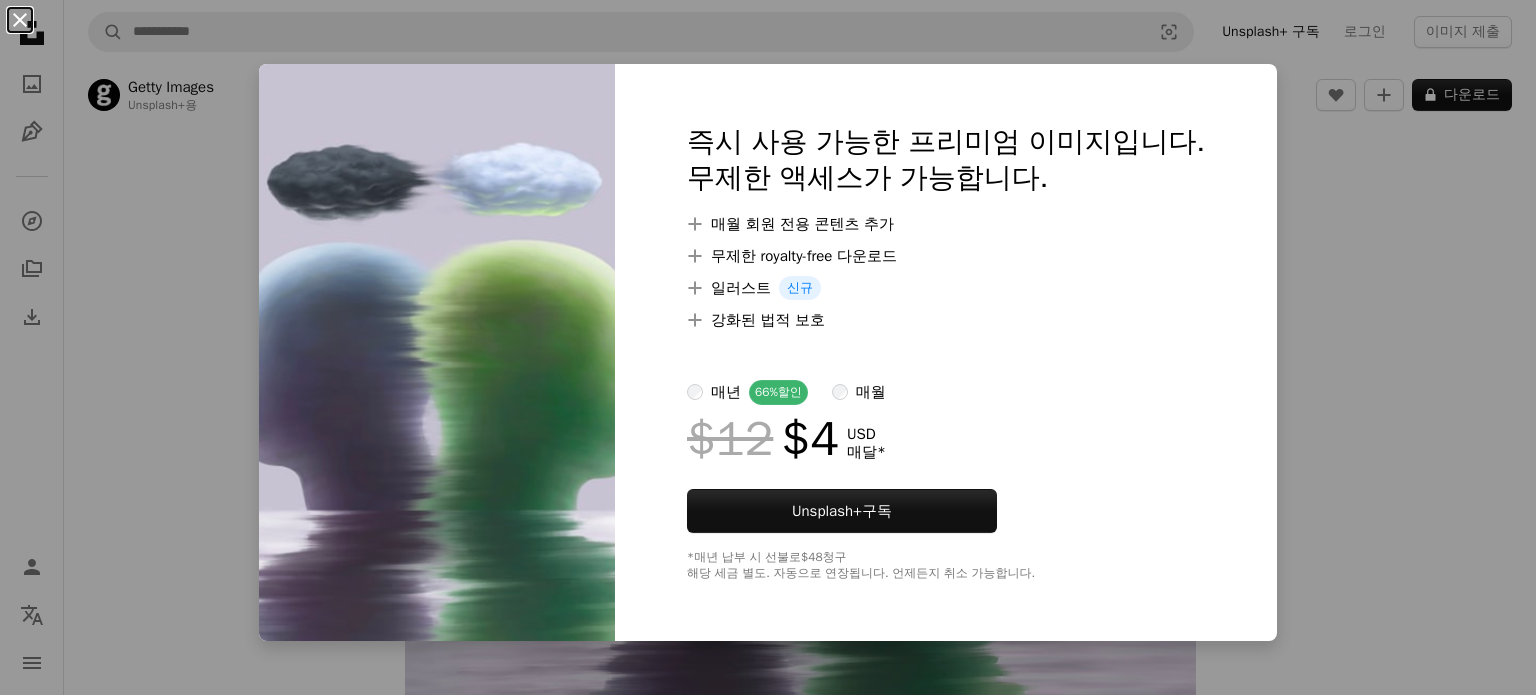 click on "An X shape" at bounding box center [20, 20] 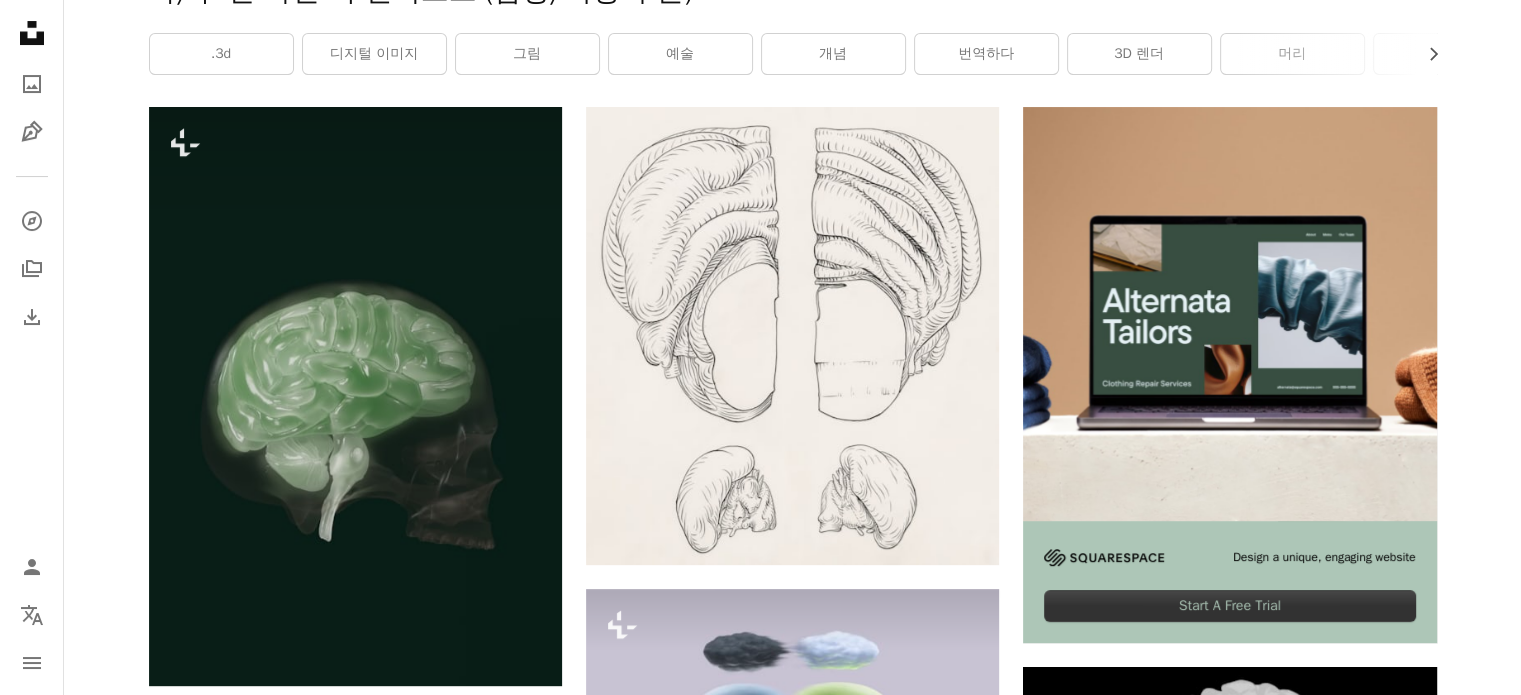 scroll, scrollTop: 400, scrollLeft: 0, axis: vertical 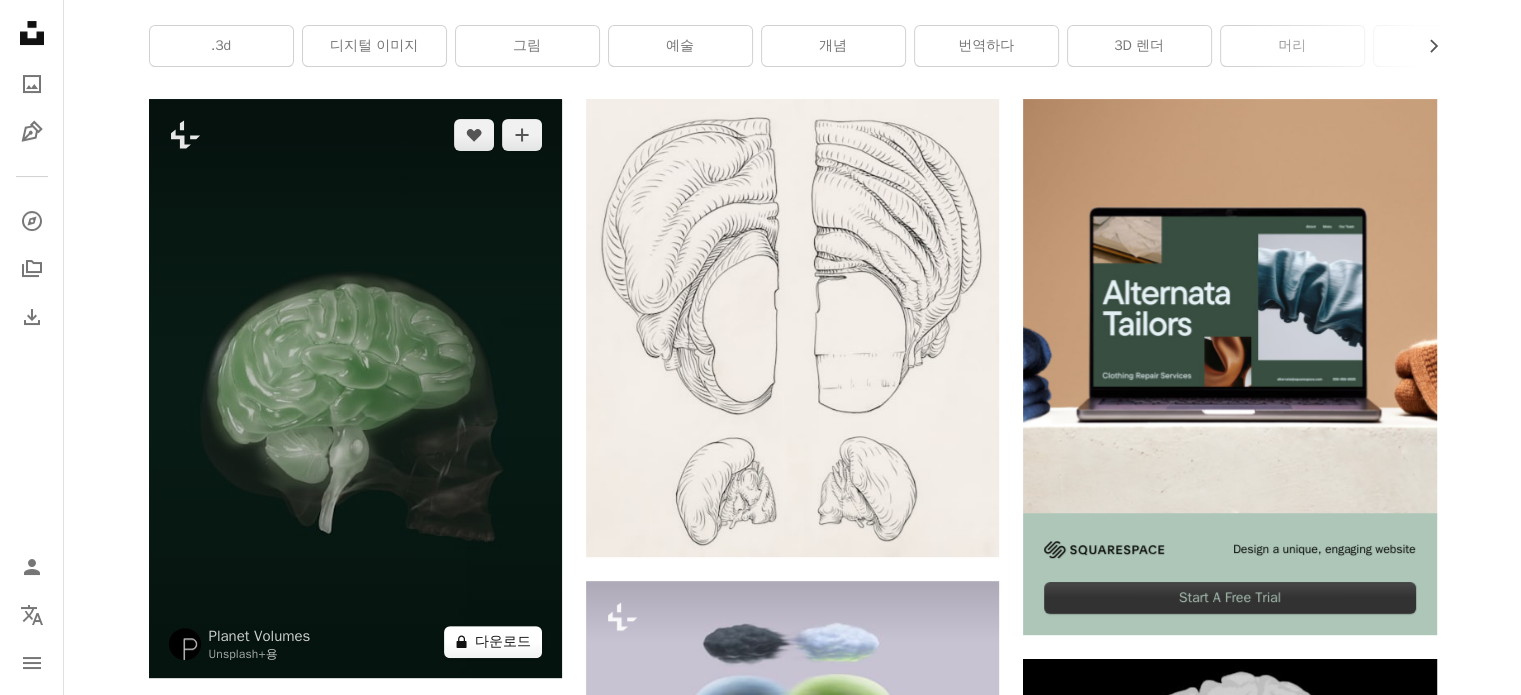 click on "A lock 다운로드" at bounding box center (493, 642) 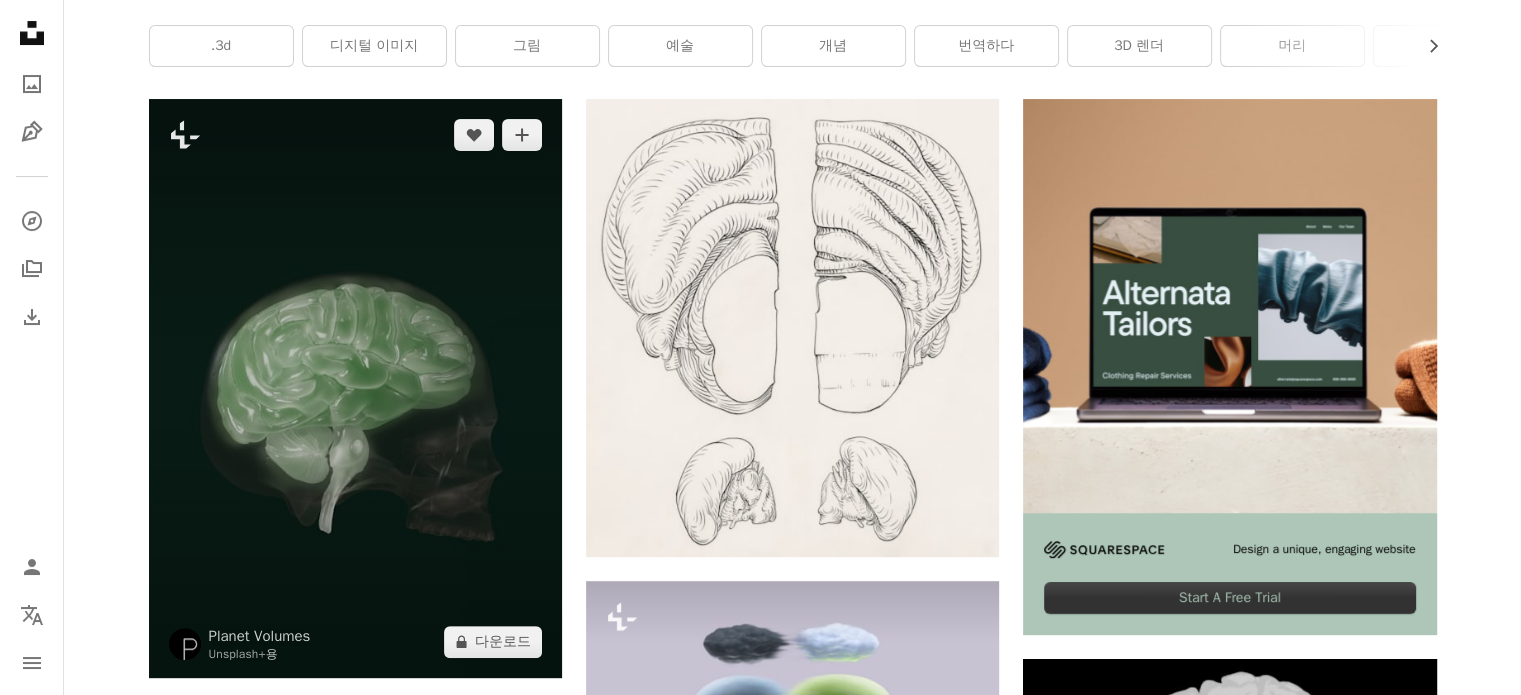 scroll, scrollTop: 0, scrollLeft: 0, axis: both 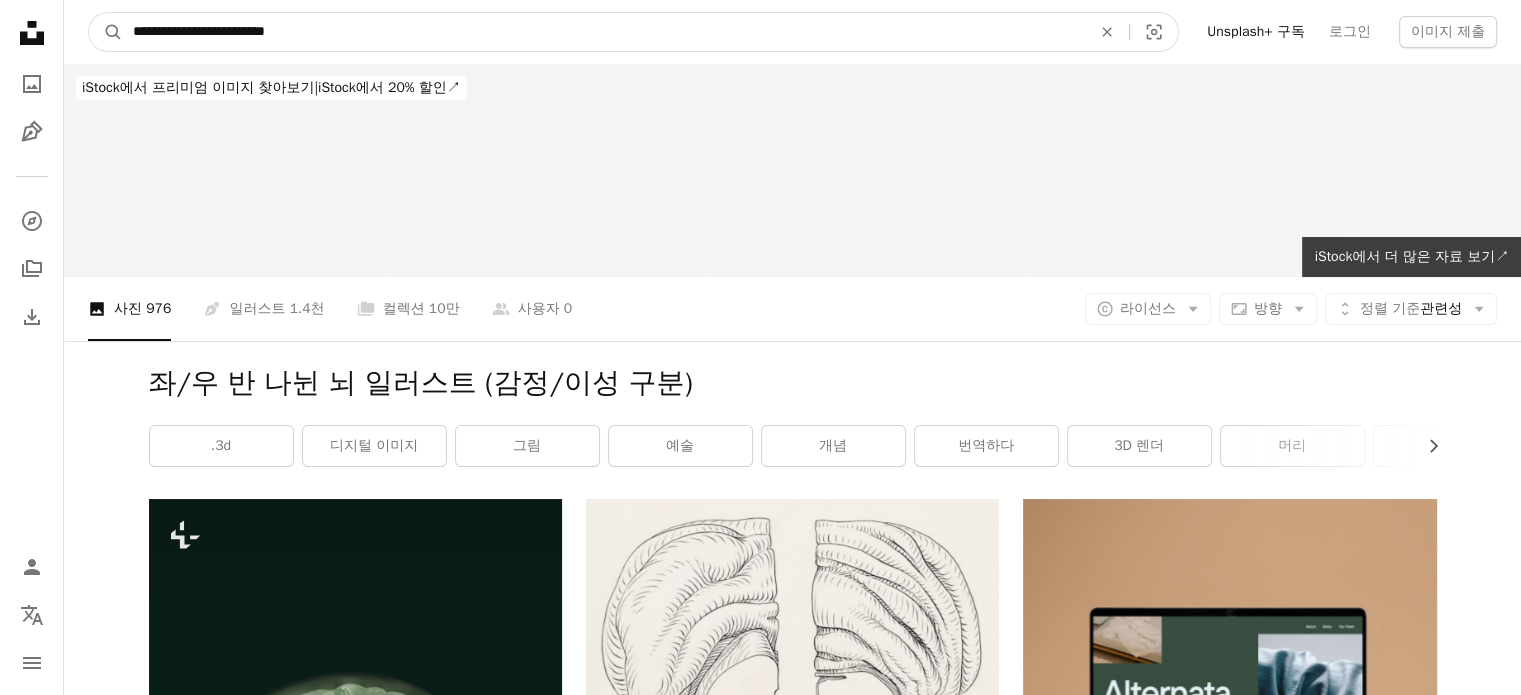 drag, startPoint x: 429, startPoint y: 40, endPoint x: 307, endPoint y: 23, distance: 123.178734 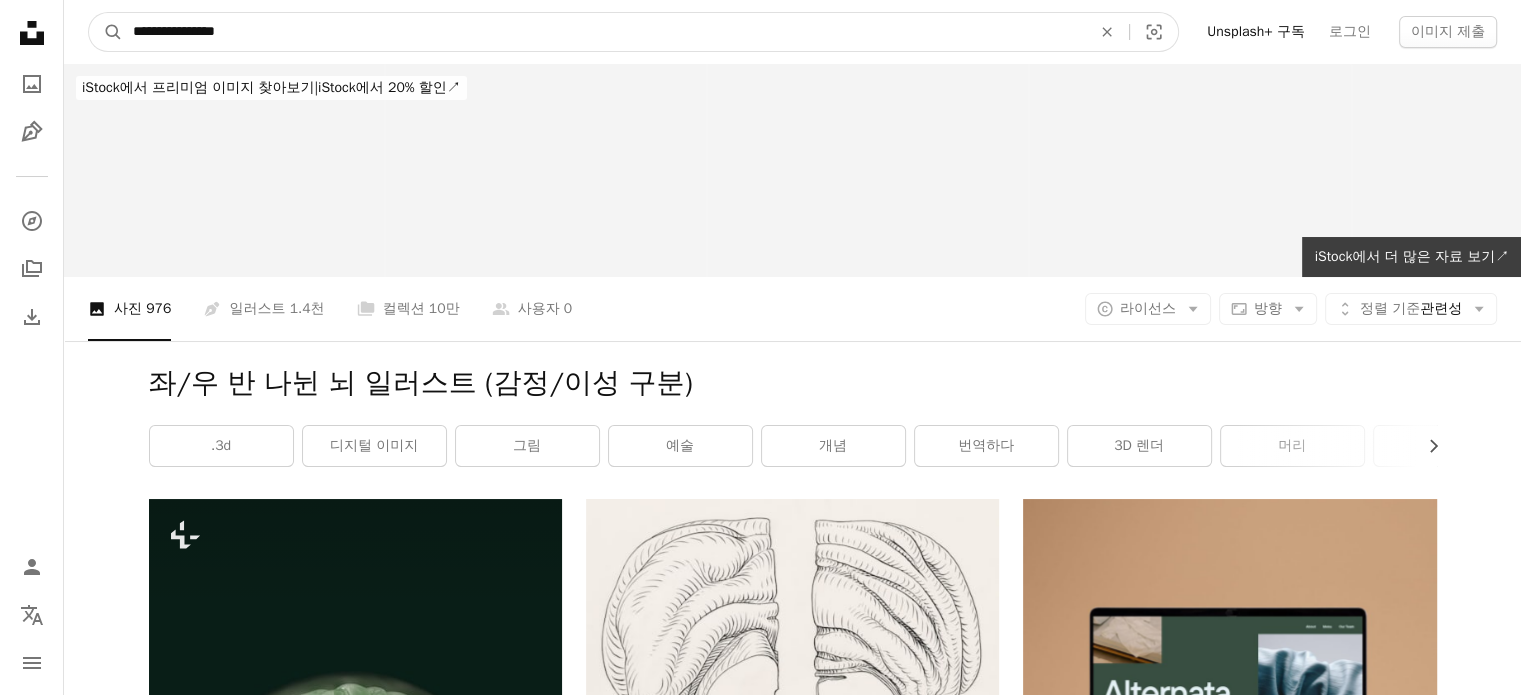 type on "**********" 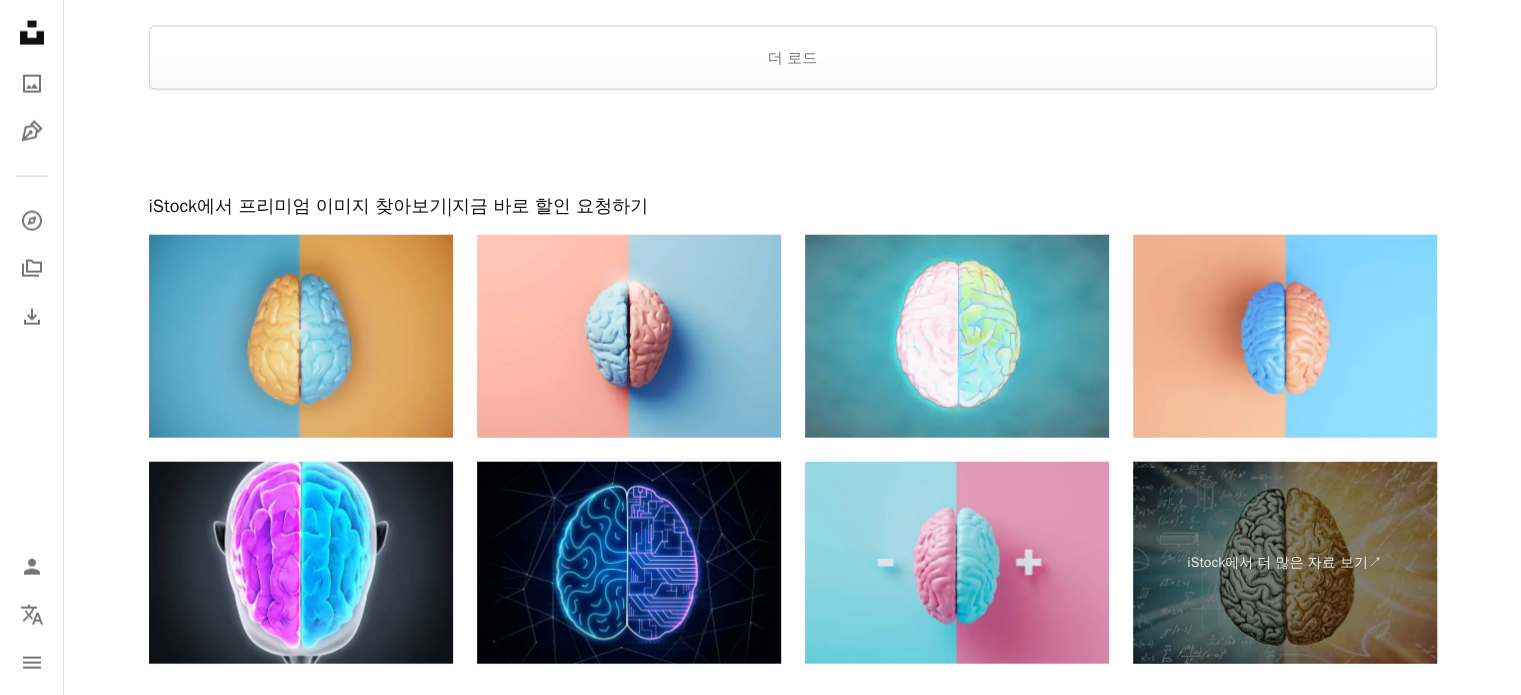 scroll, scrollTop: 4388, scrollLeft: 0, axis: vertical 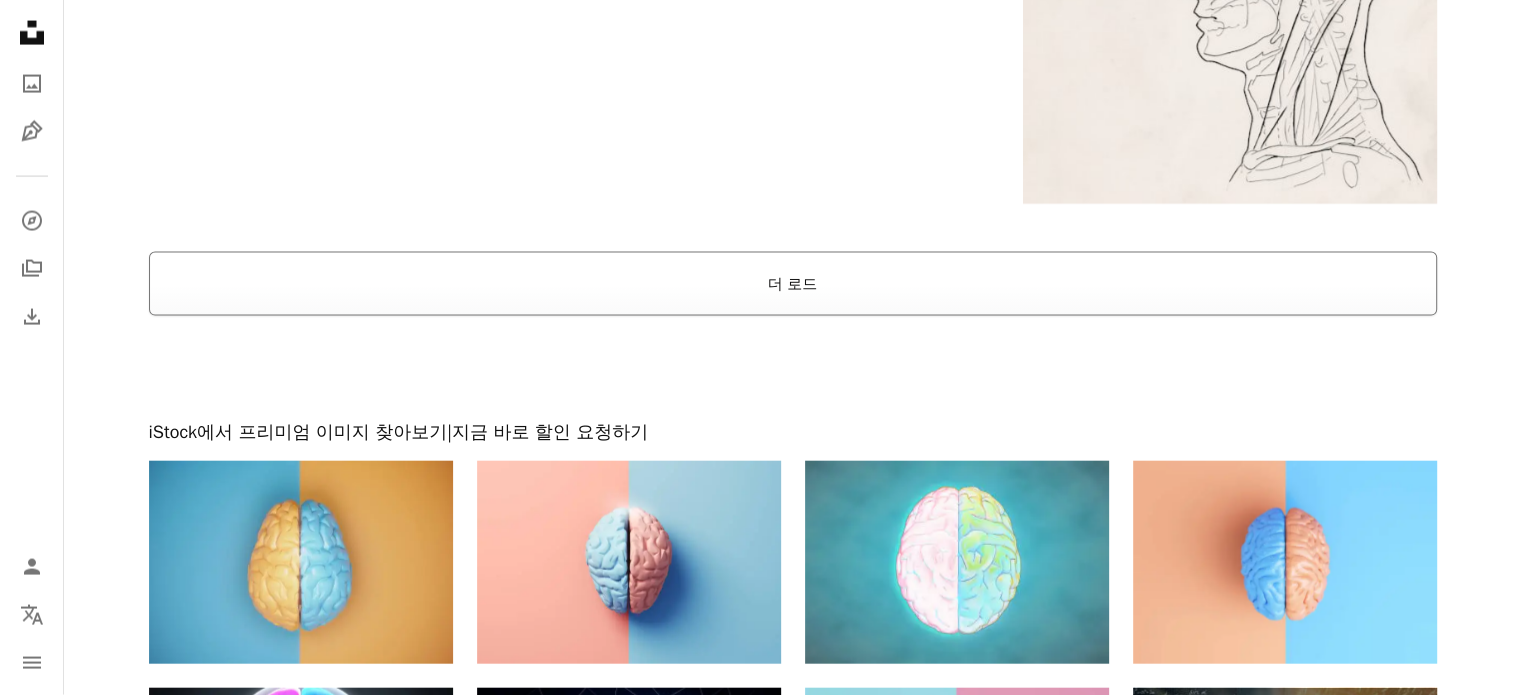click on "더 로드" at bounding box center (793, 284) 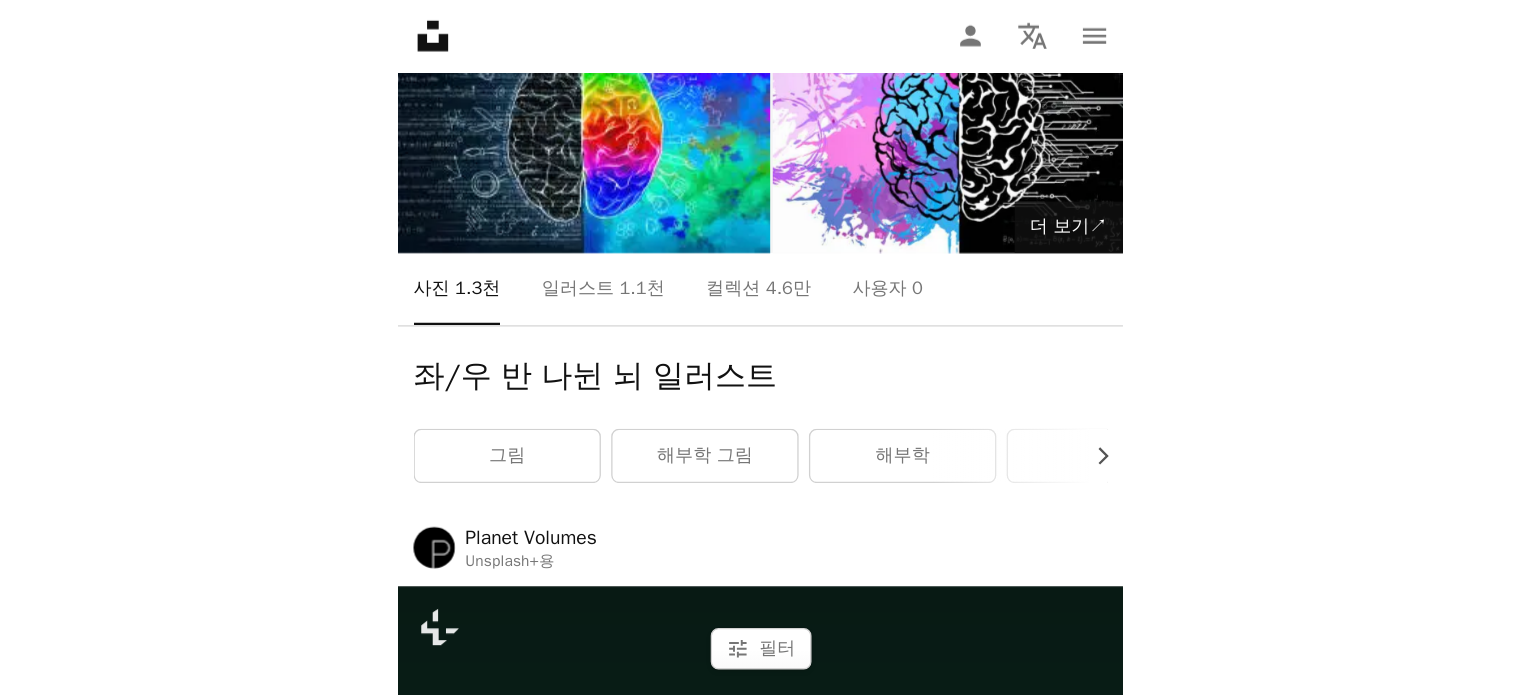 scroll, scrollTop: 0, scrollLeft: 0, axis: both 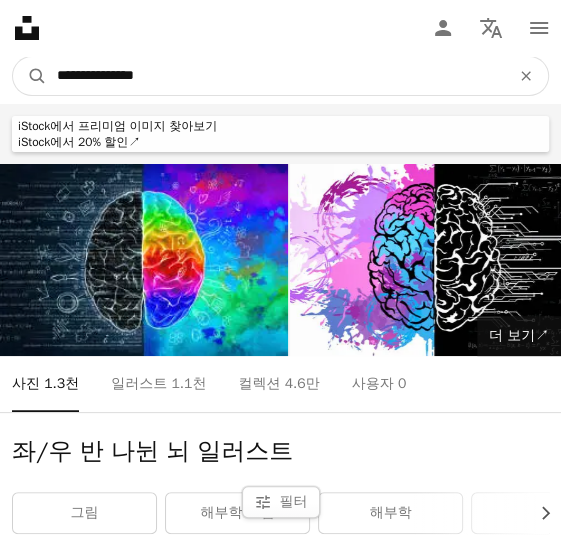 drag, startPoint x: 350, startPoint y: 68, endPoint x: -1, endPoint y: 57, distance: 351.17233 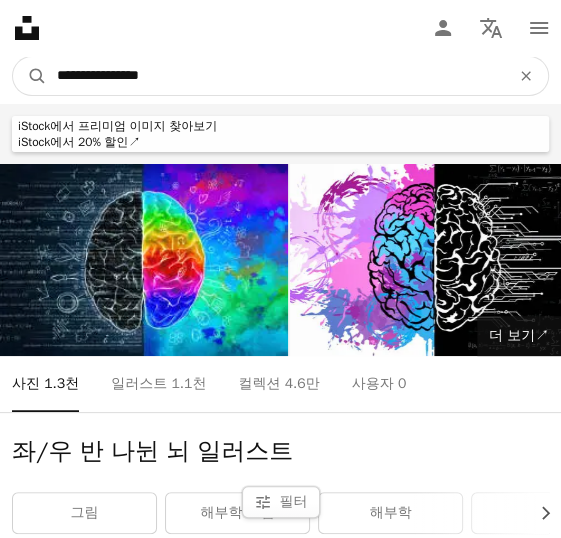 type on "**********" 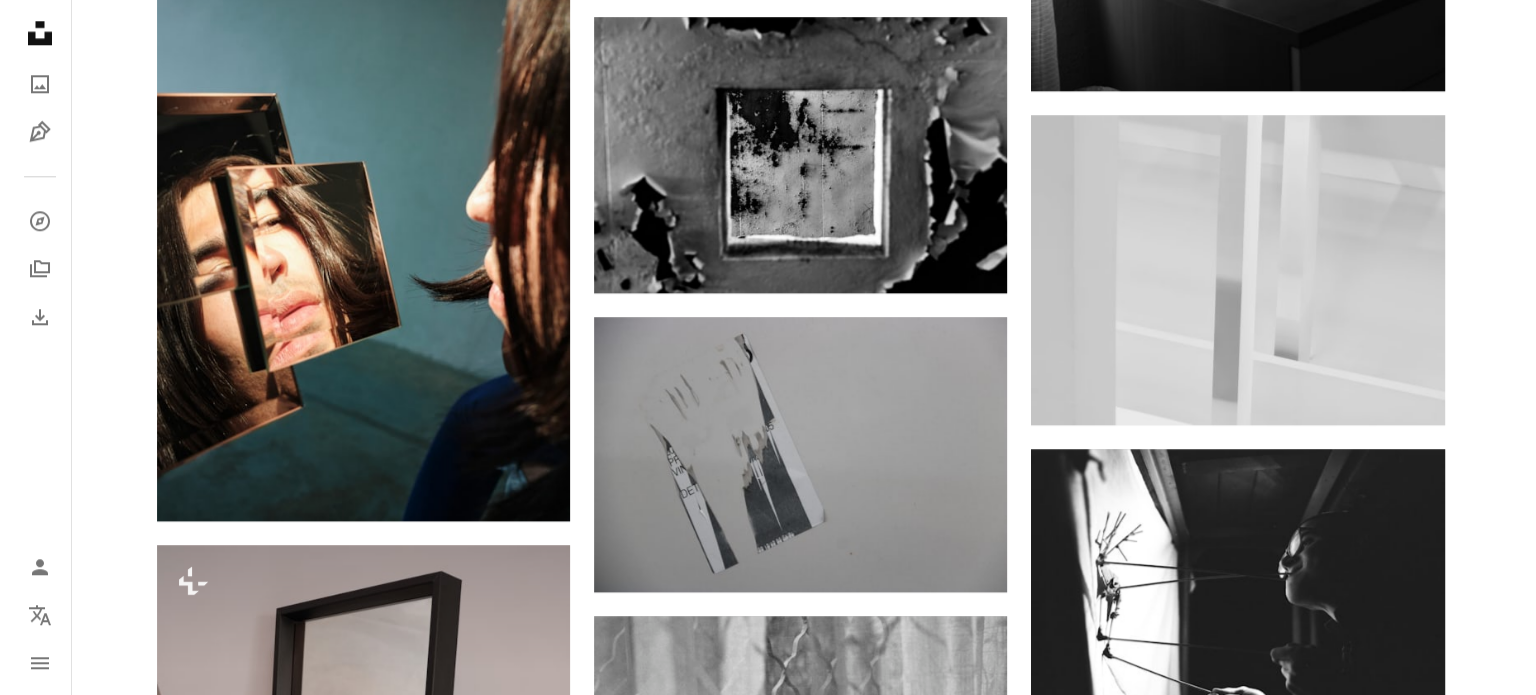 scroll, scrollTop: 2104, scrollLeft: 0, axis: vertical 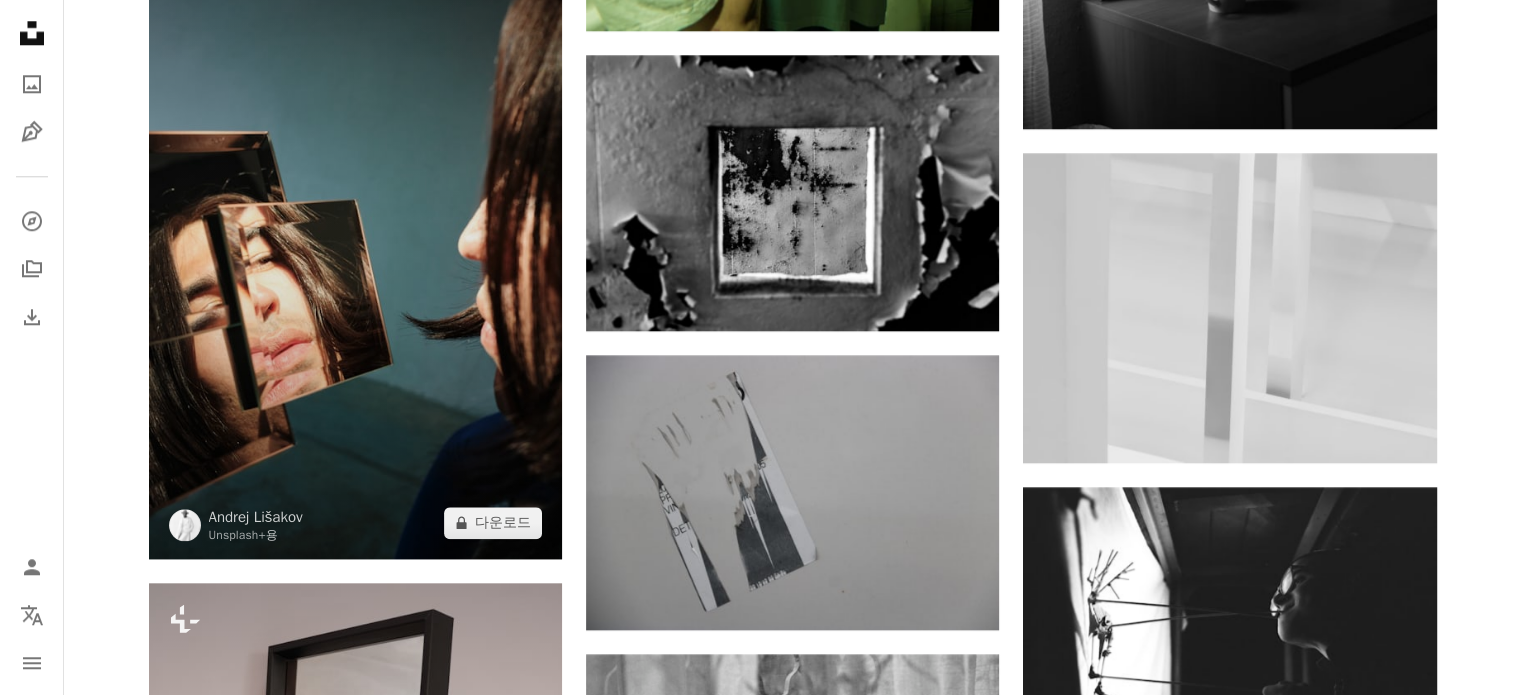 click at bounding box center [355, 249] 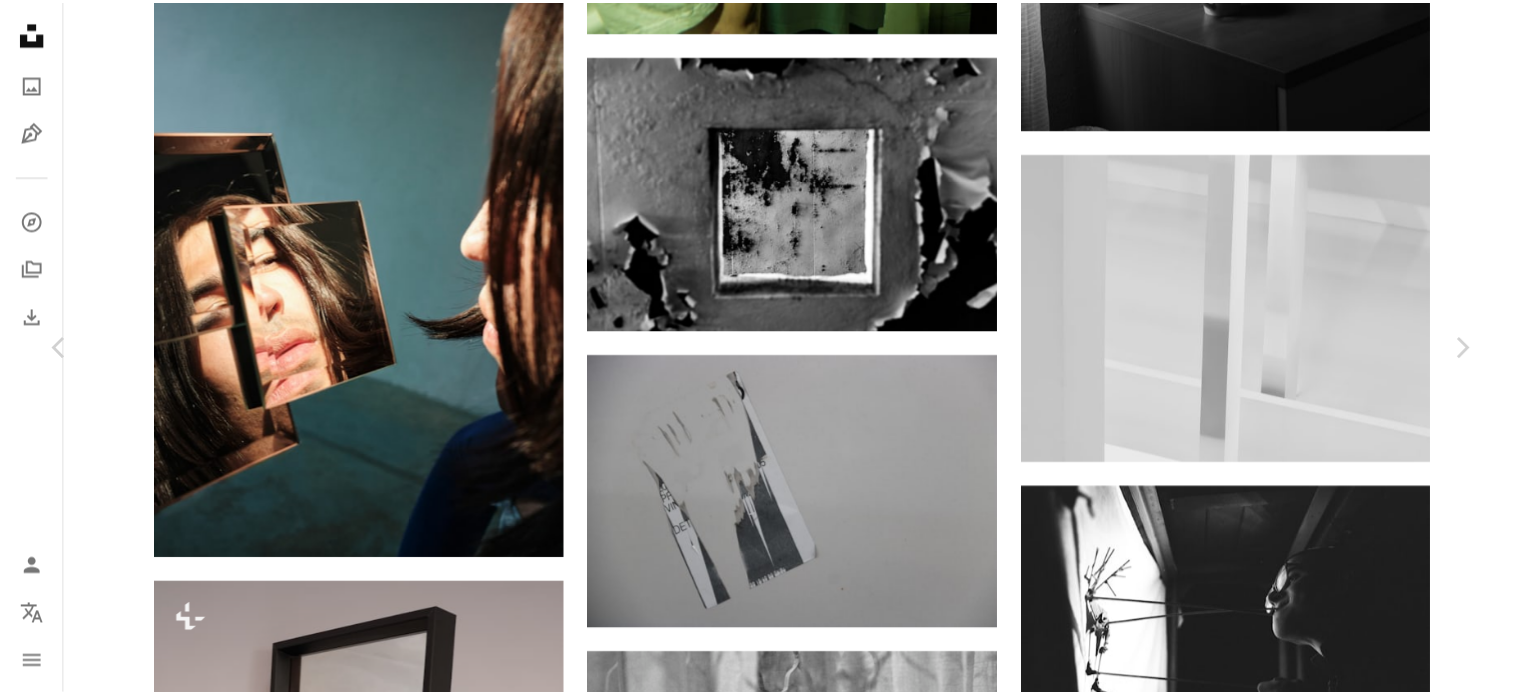 scroll, scrollTop: 28, scrollLeft: 0, axis: vertical 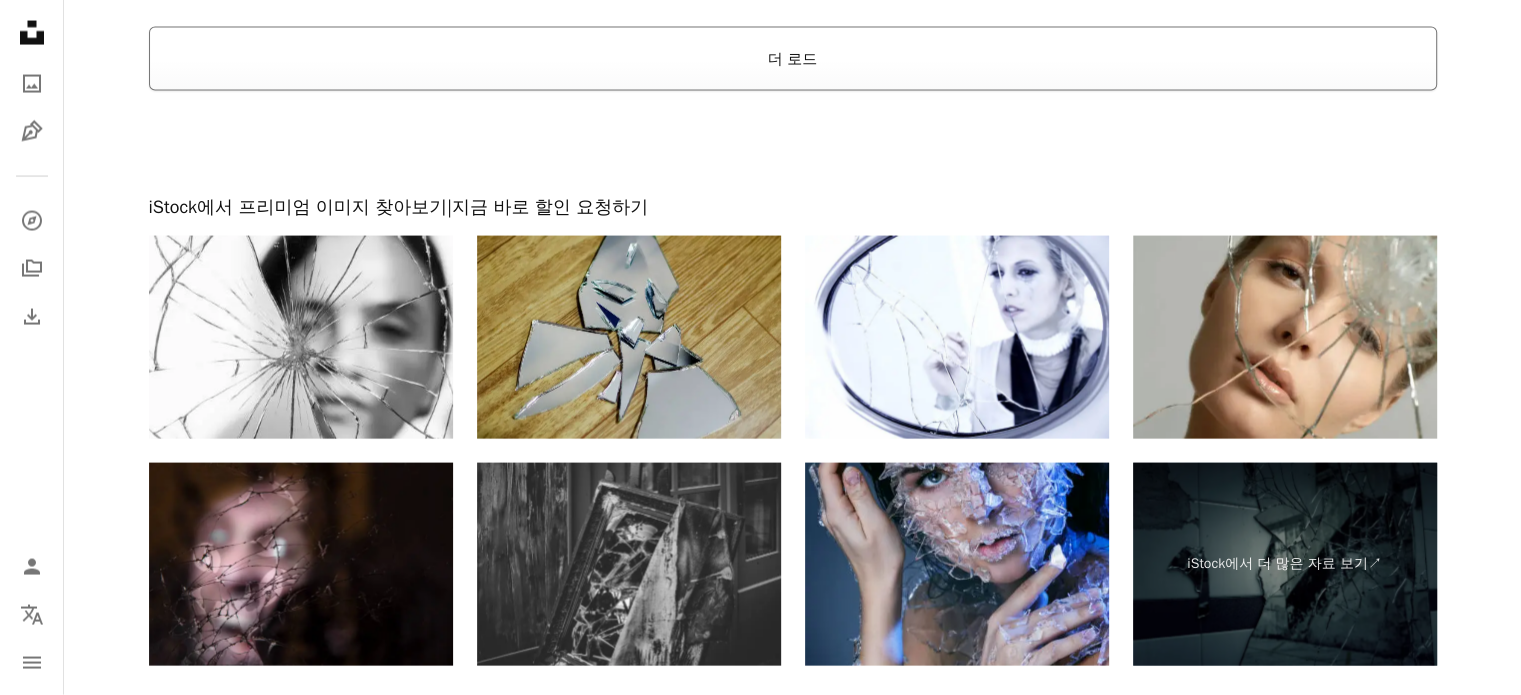 click on "더 로드" at bounding box center [793, 59] 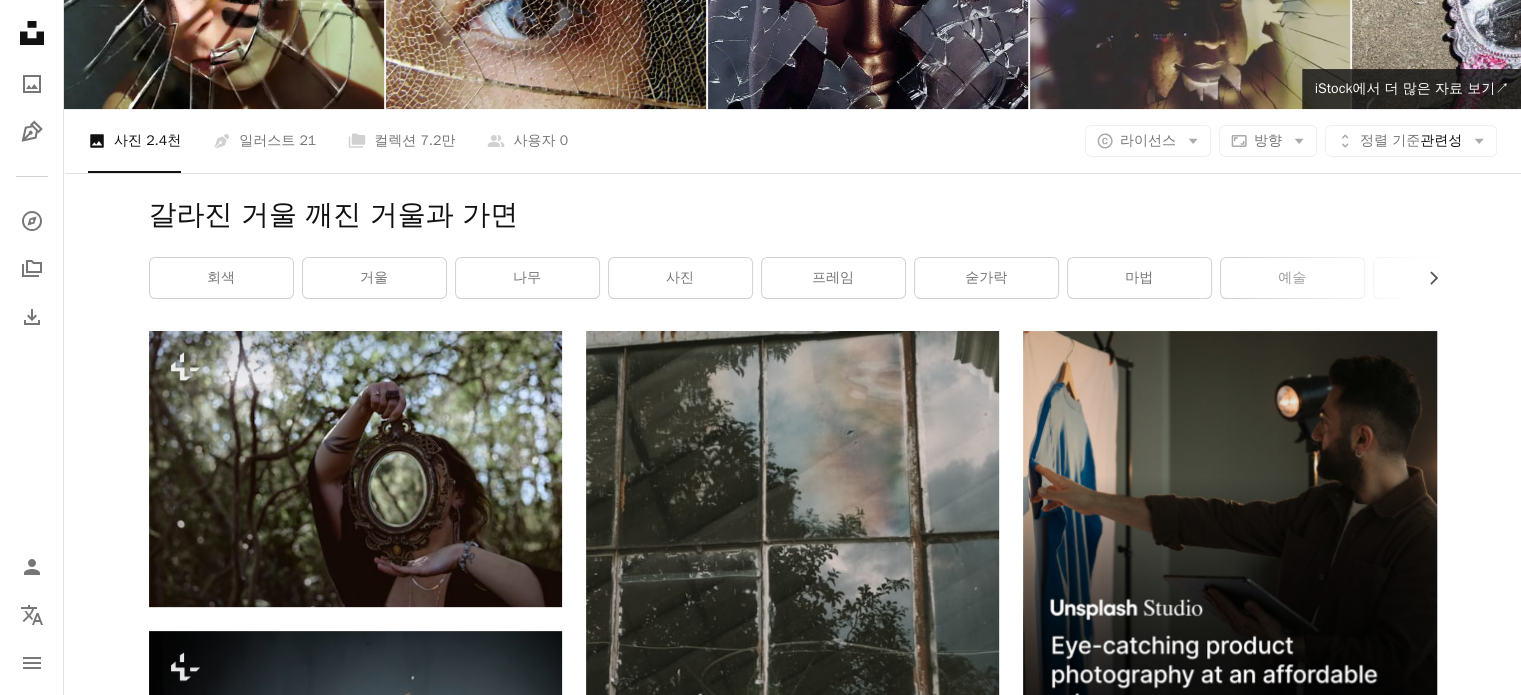 scroll, scrollTop: 0, scrollLeft: 0, axis: both 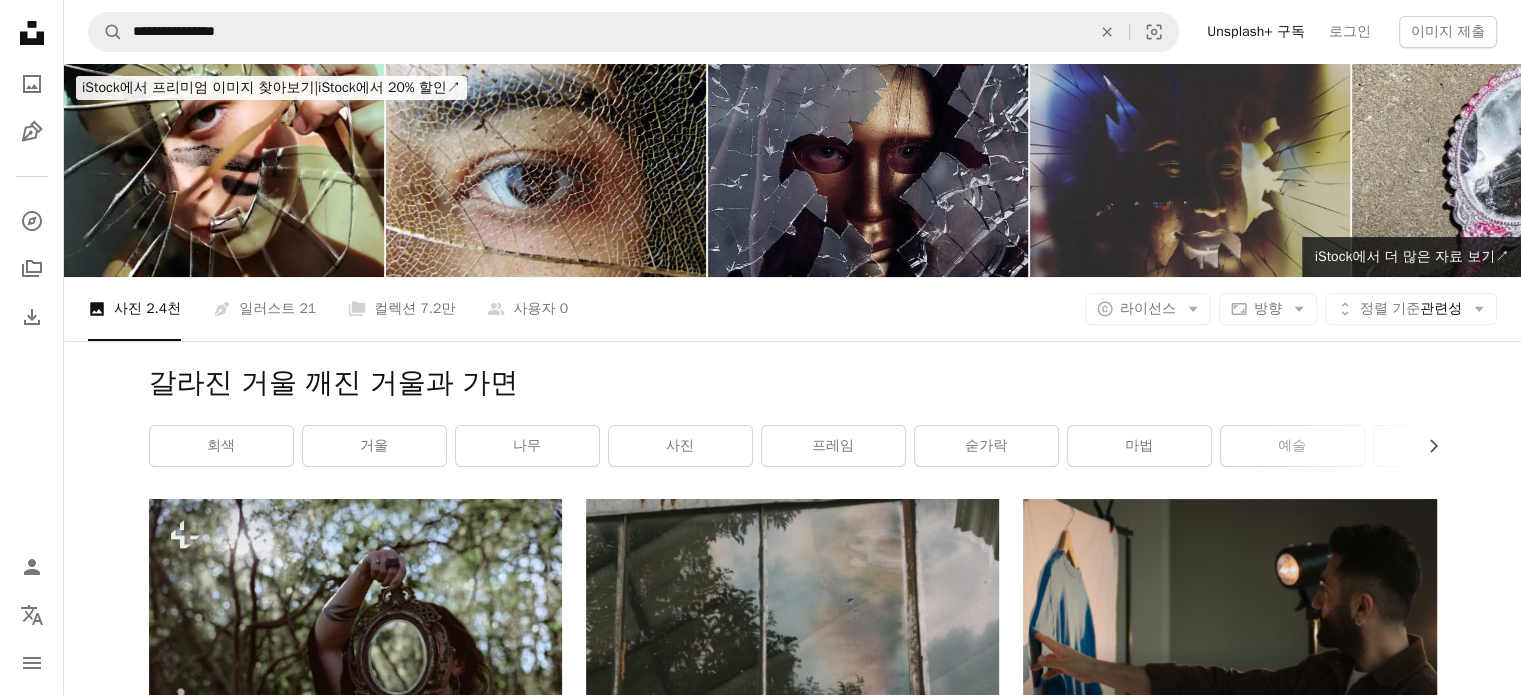 drag, startPoint x: 457, startPoint y: 357, endPoint x: 266, endPoint y: 55, distance: 357.33038 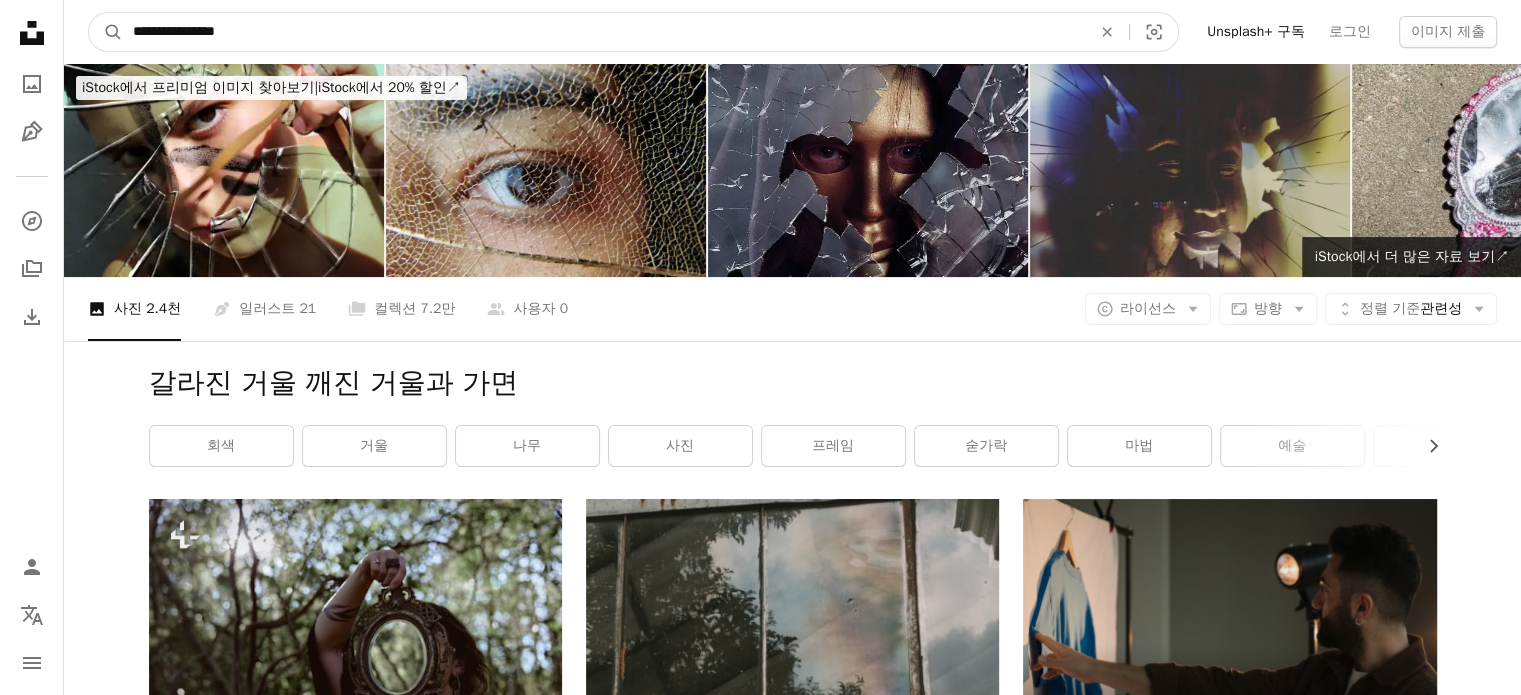 click on "**********" at bounding box center [604, 32] 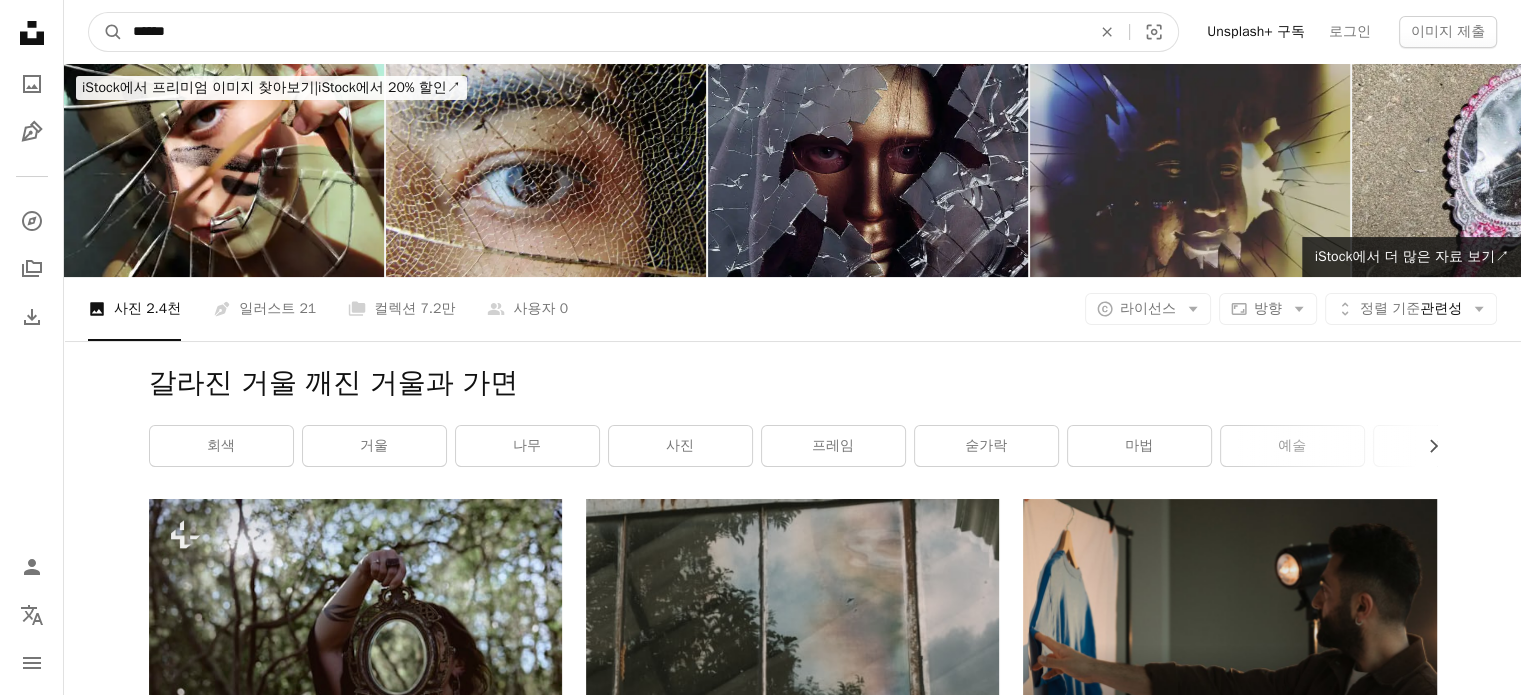 type on "******" 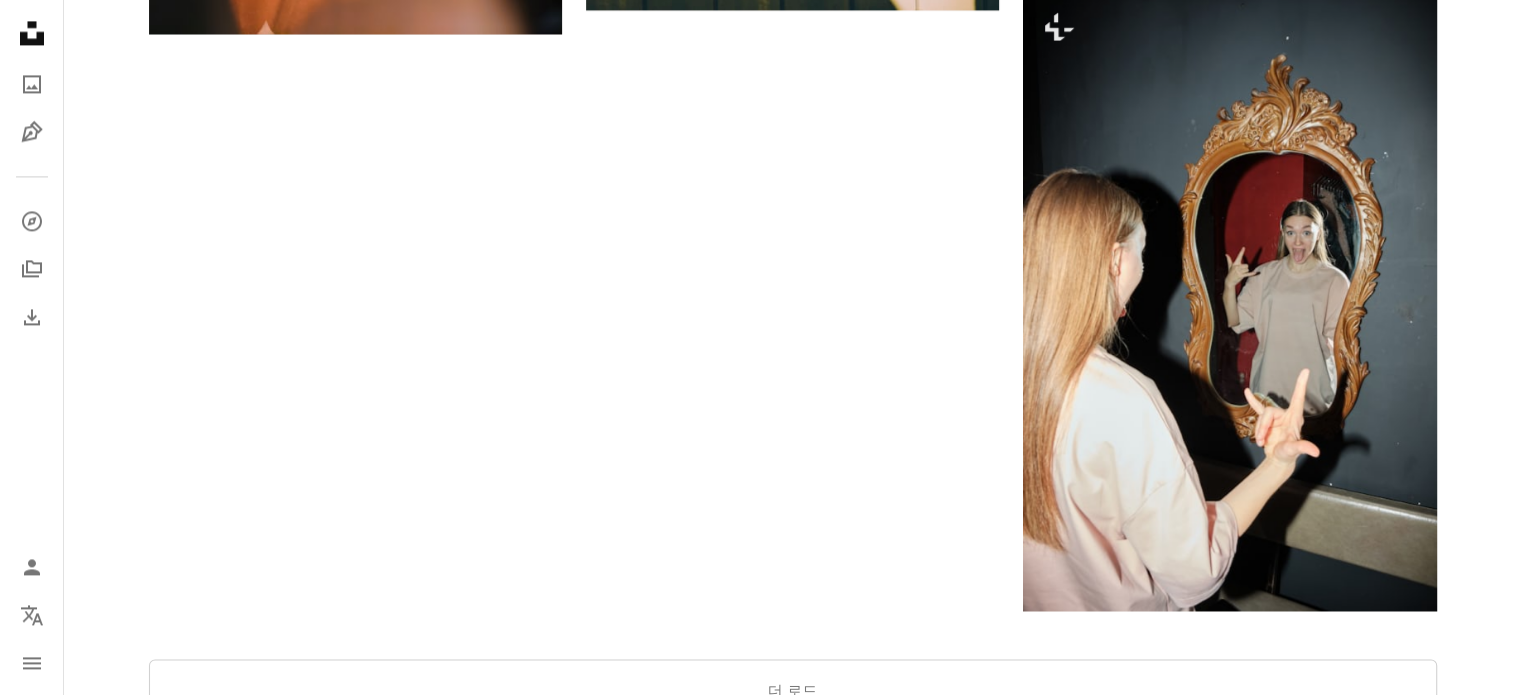 scroll, scrollTop: 3276, scrollLeft: 0, axis: vertical 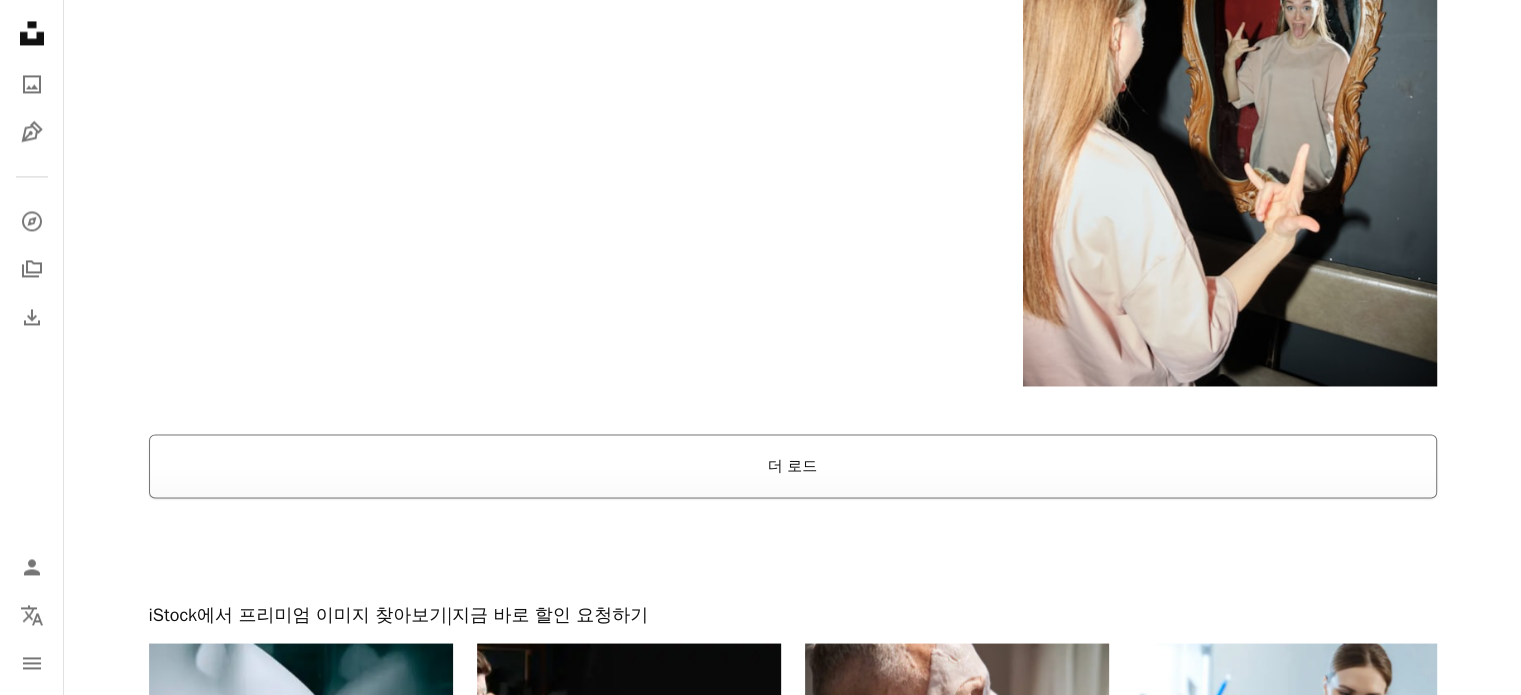 click on "더 로드" at bounding box center (793, 466) 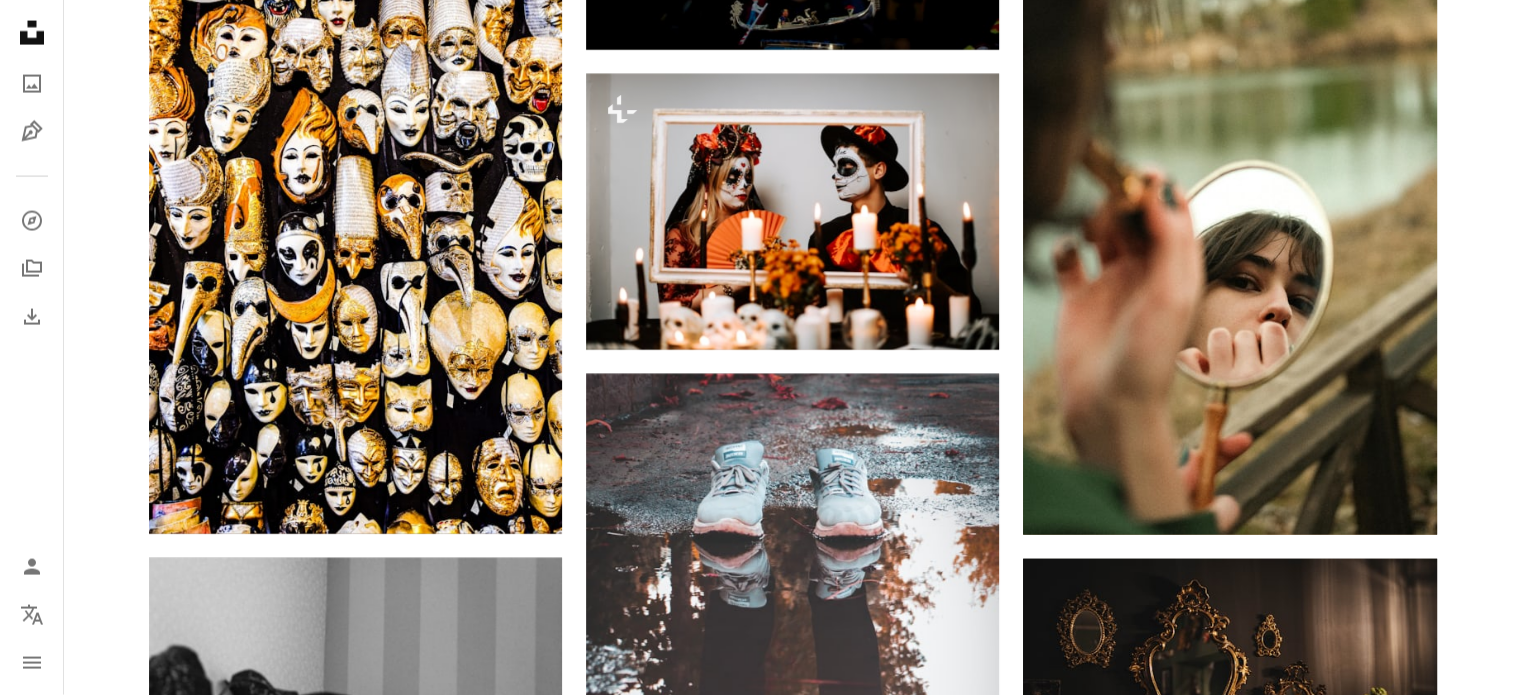scroll, scrollTop: 4303, scrollLeft: 0, axis: vertical 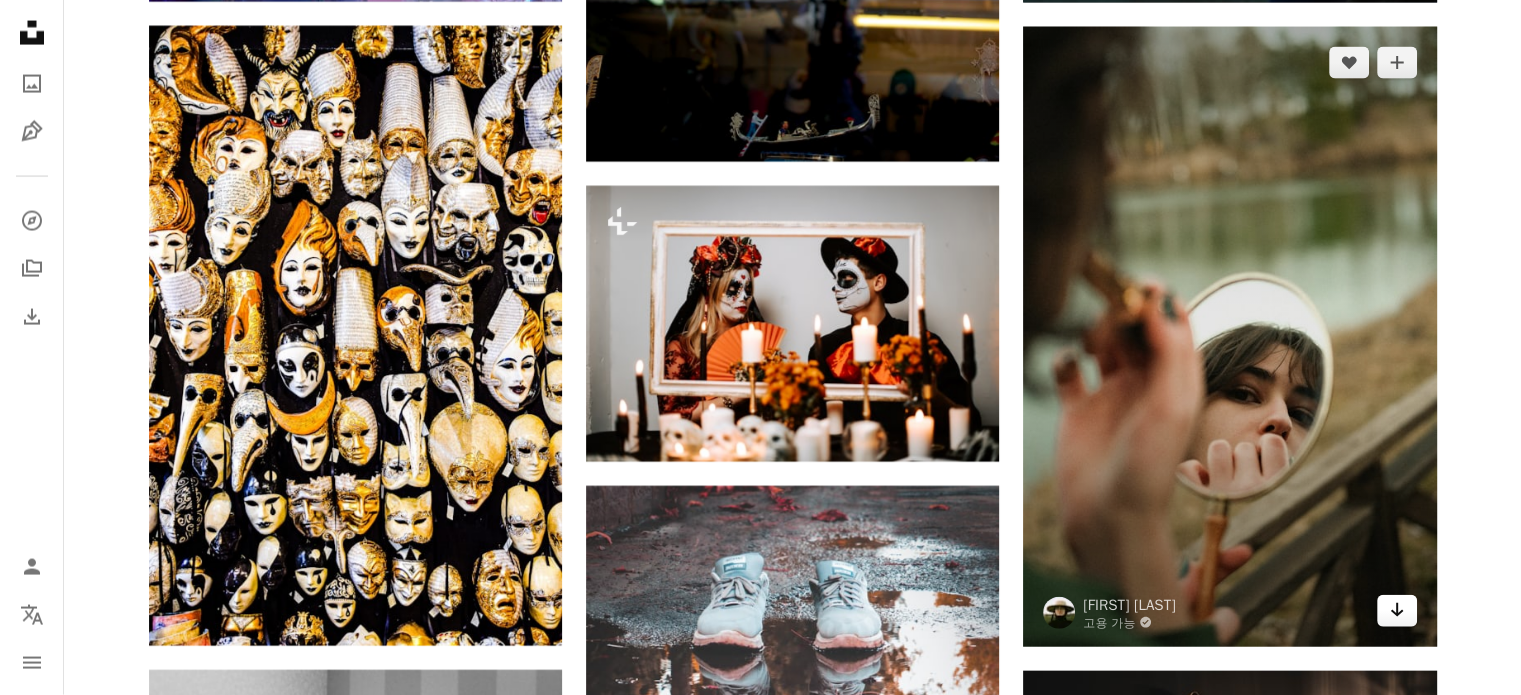click on "Arrow pointing down" at bounding box center [1397, 611] 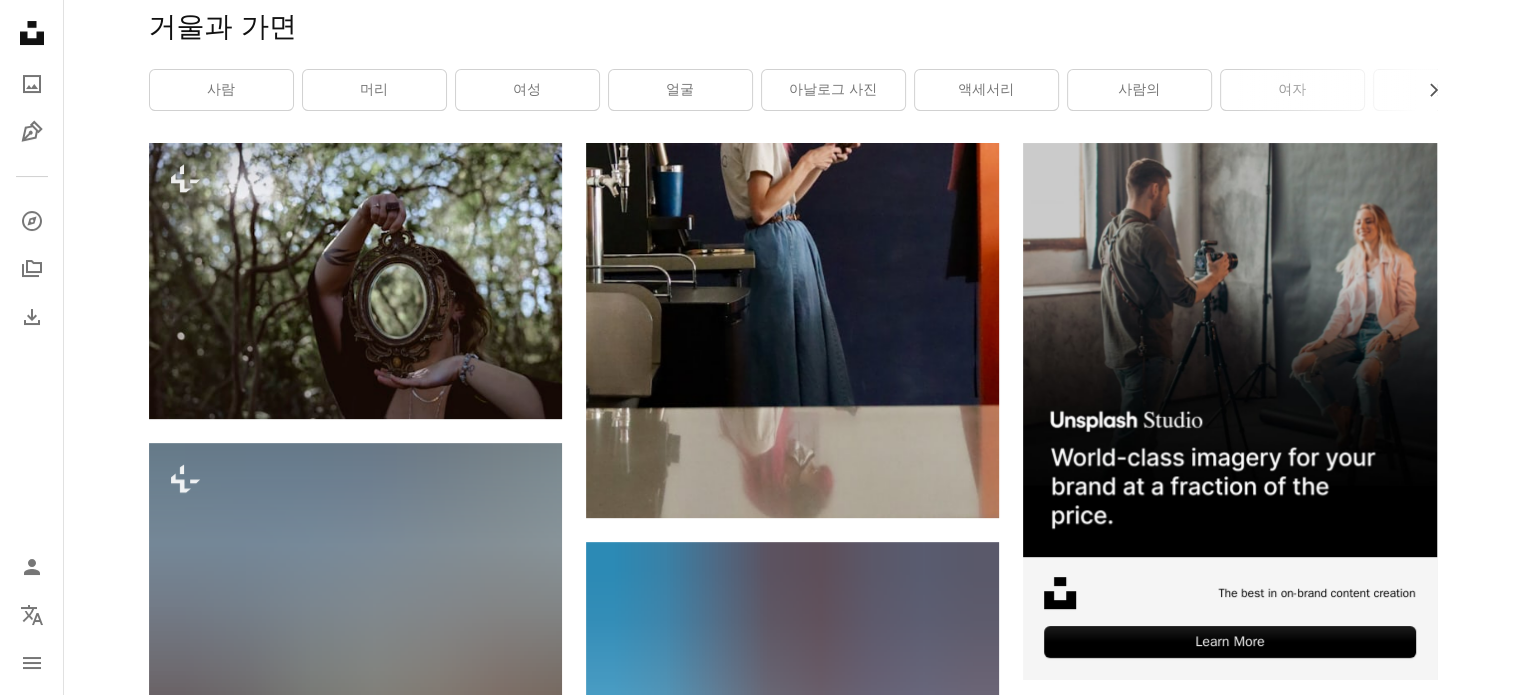 scroll, scrollTop: 0, scrollLeft: 0, axis: both 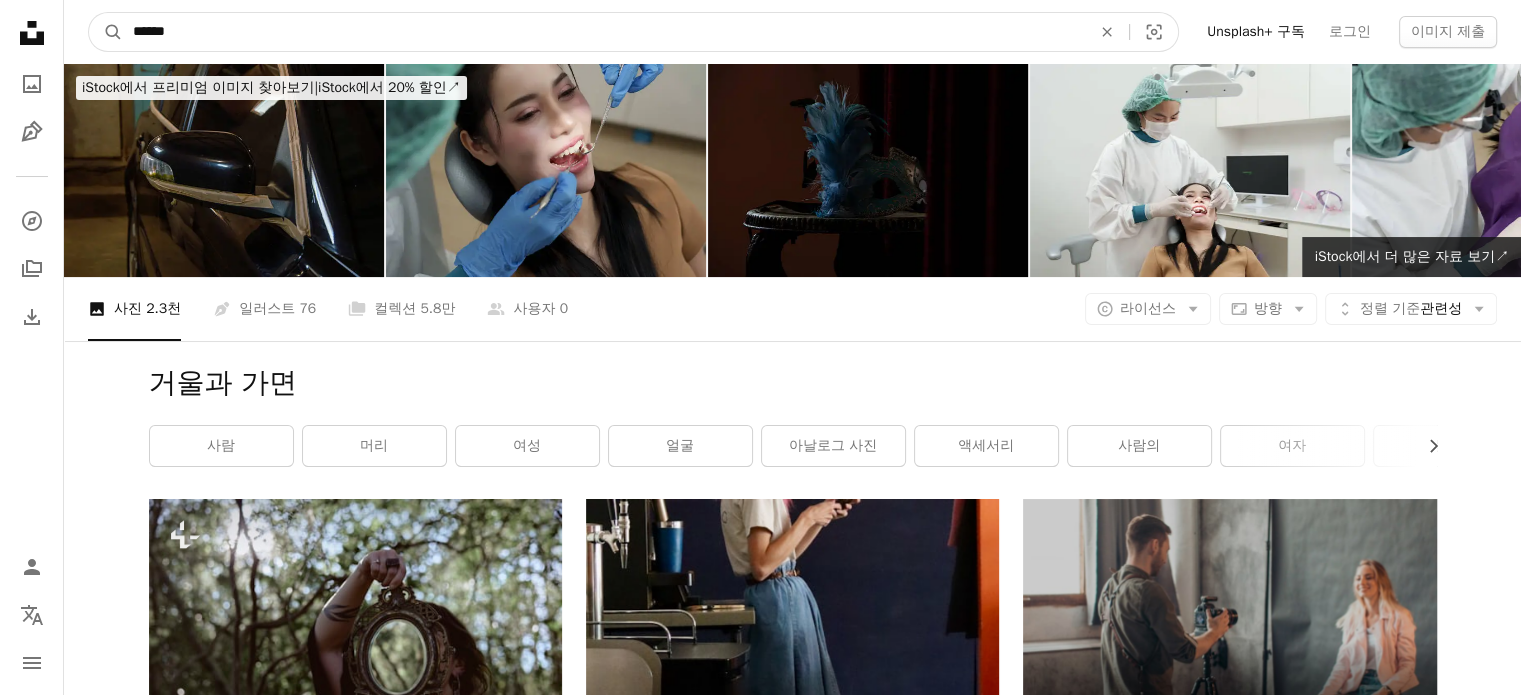 drag, startPoint x: 399, startPoint y: 27, endPoint x: 87, endPoint y: 19, distance: 312.10254 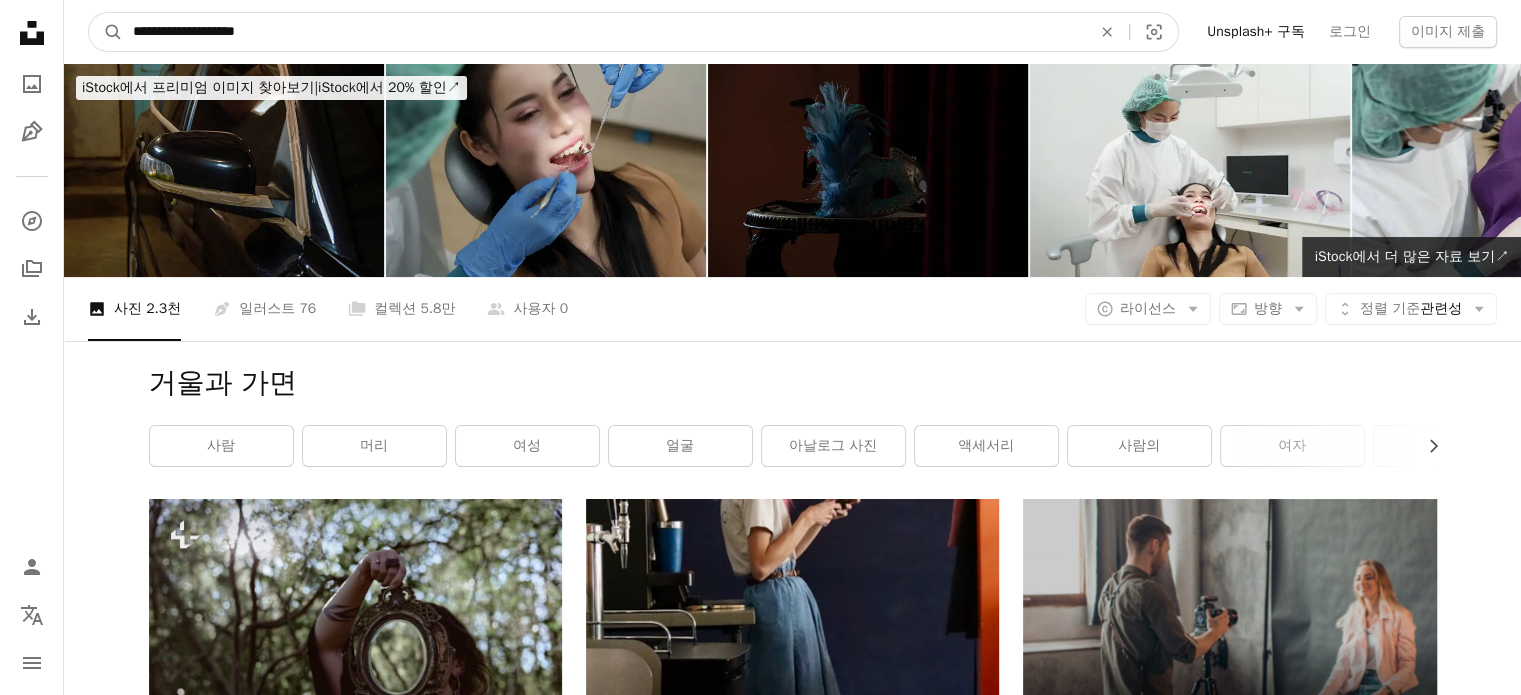 type on "**********" 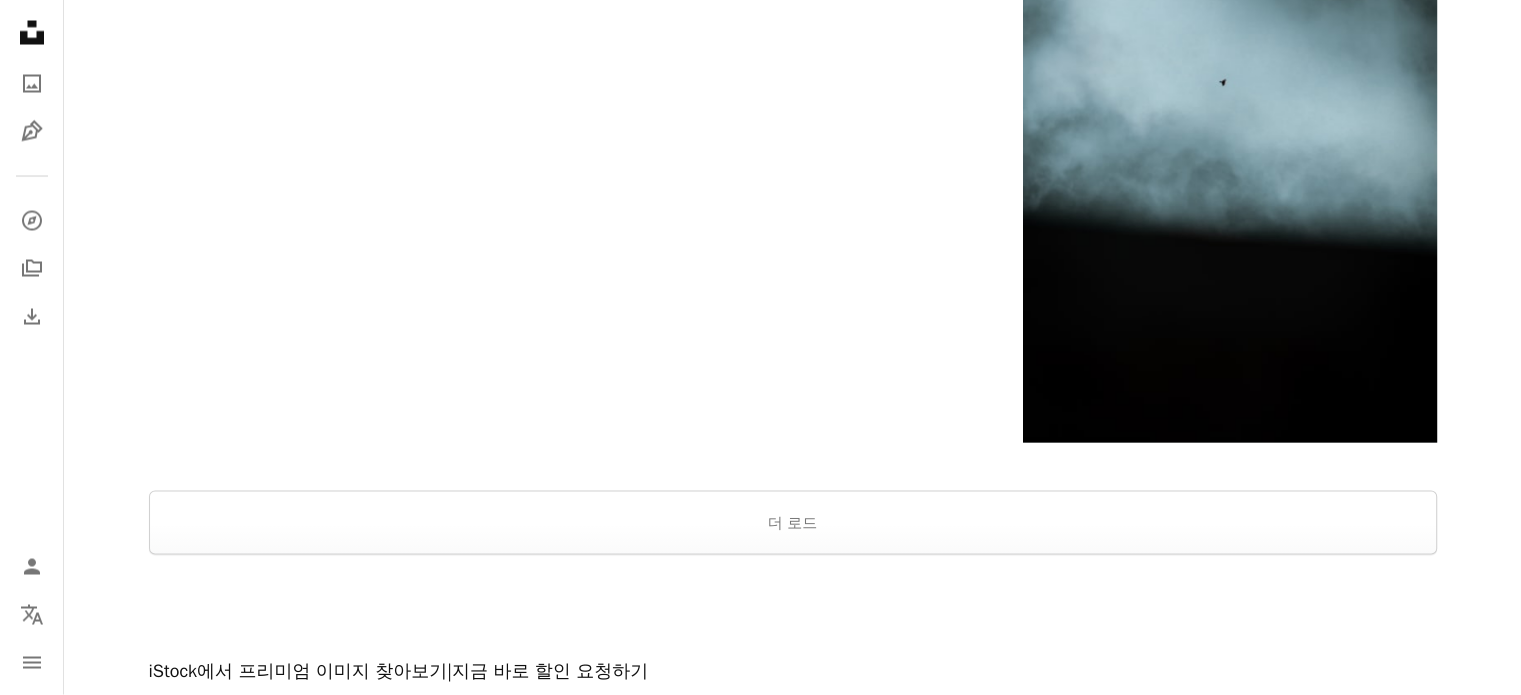 scroll, scrollTop: 4080, scrollLeft: 0, axis: vertical 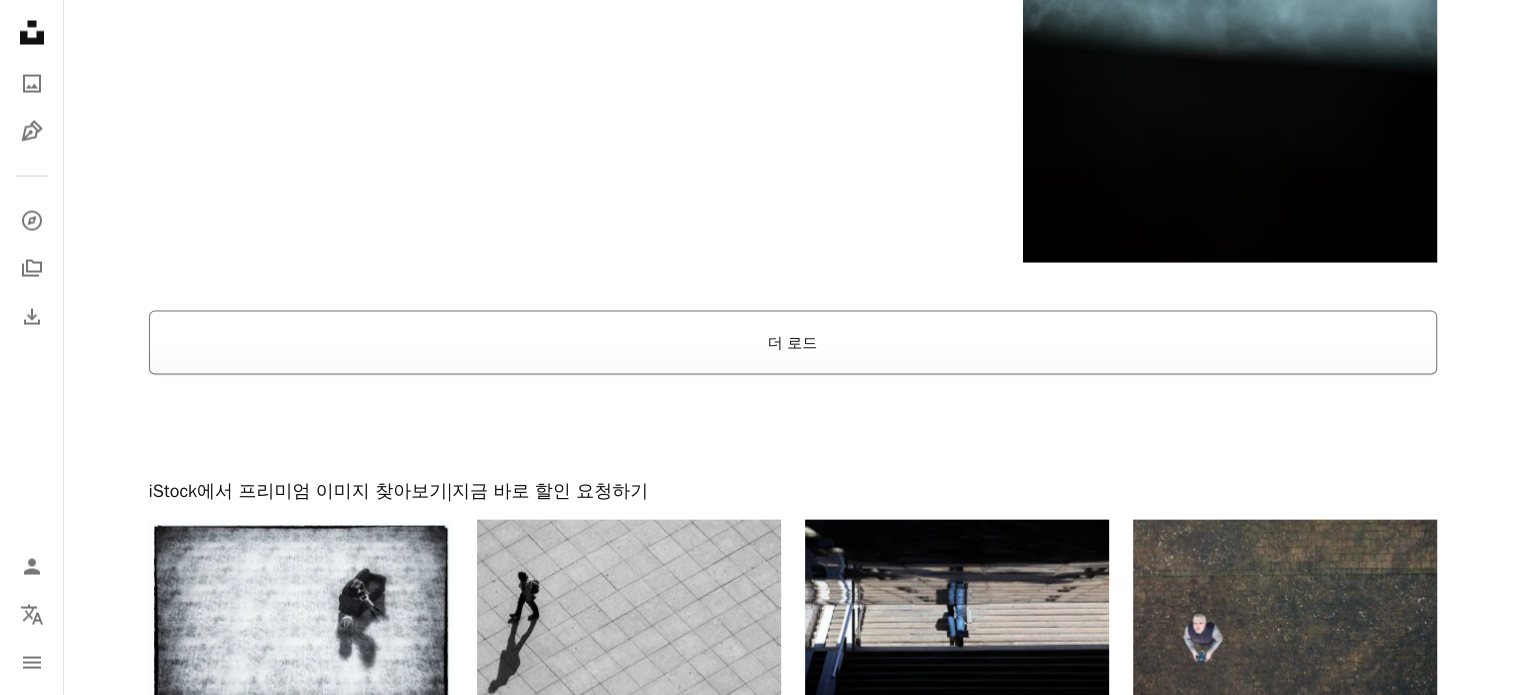 click on "더 로드" at bounding box center [793, 343] 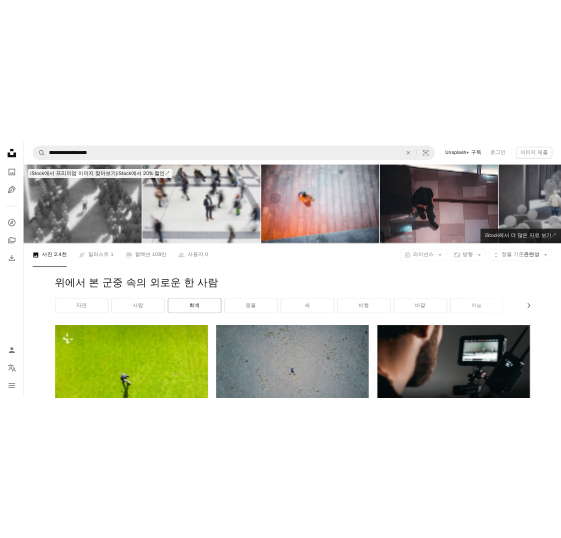 scroll, scrollTop: 0, scrollLeft: 0, axis: both 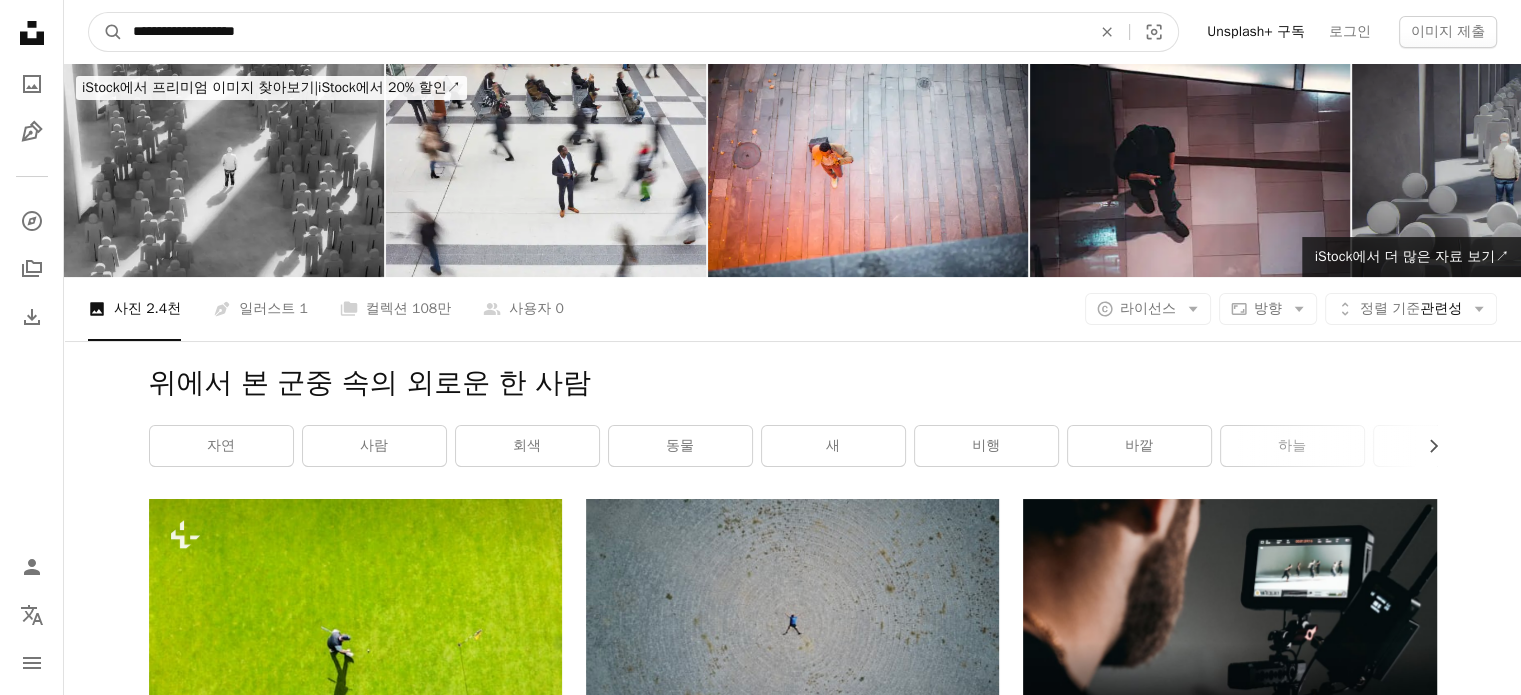 click on "**********" at bounding box center [604, 32] 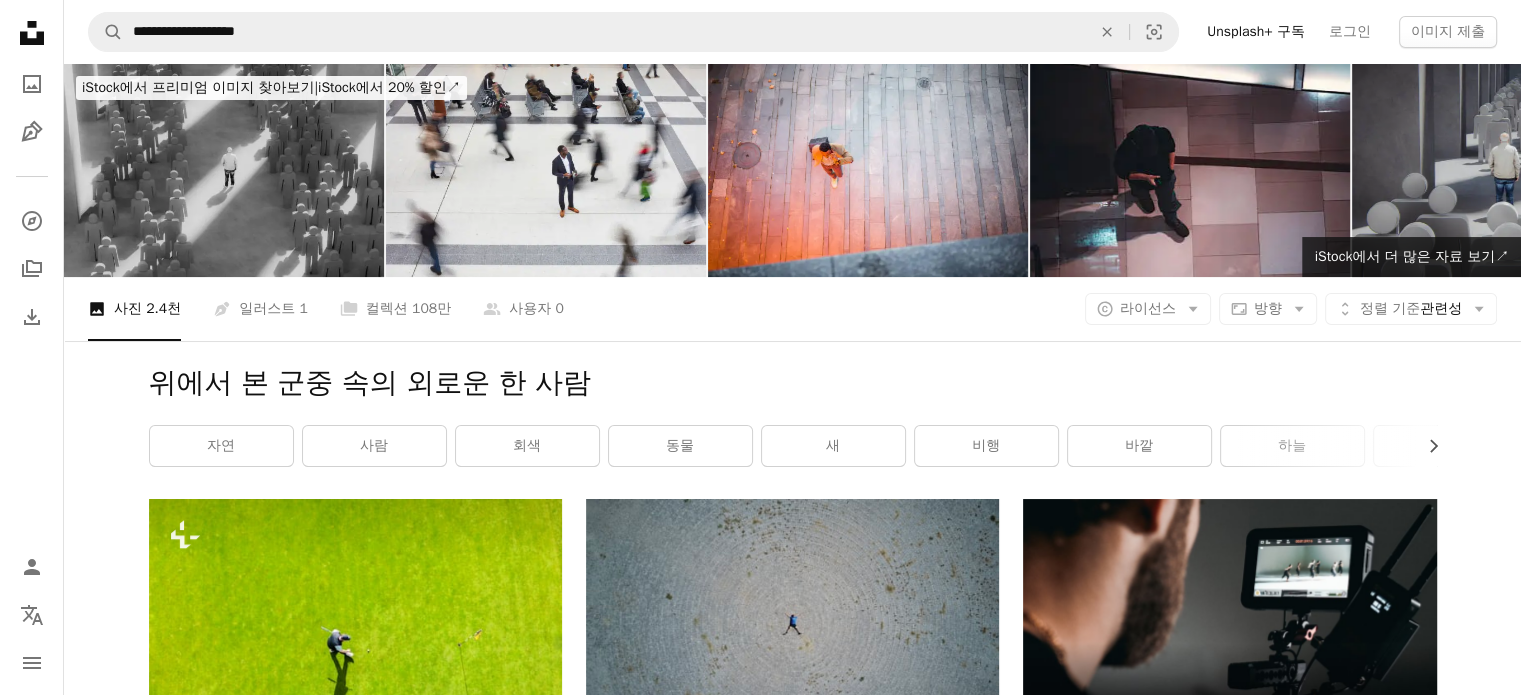 click at bounding box center (224, 170) 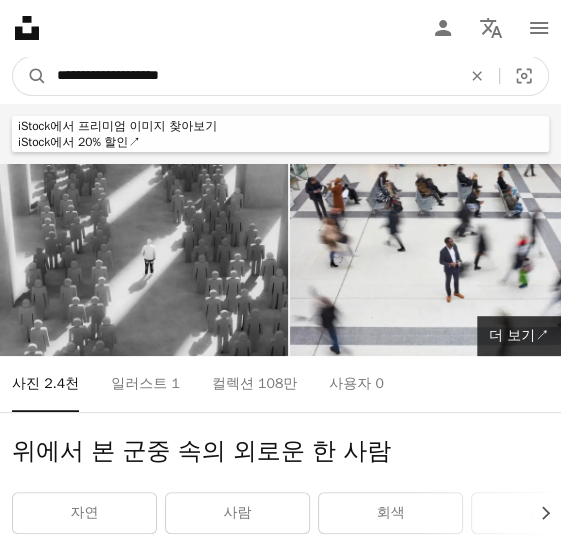 drag, startPoint x: 301, startPoint y: 80, endPoint x: -1, endPoint y: 19, distance: 308.099 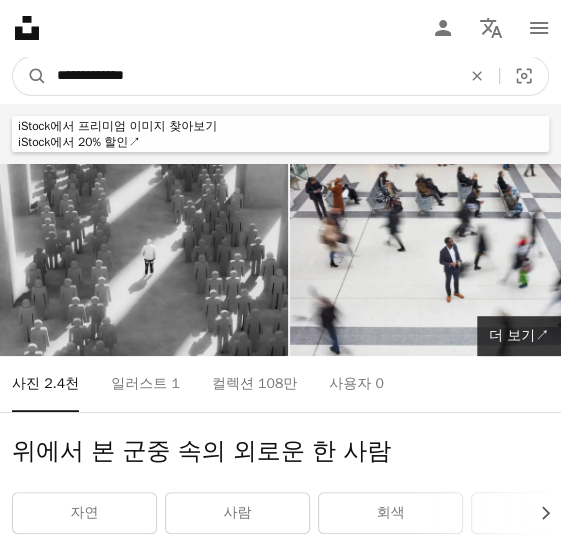 type on "**********" 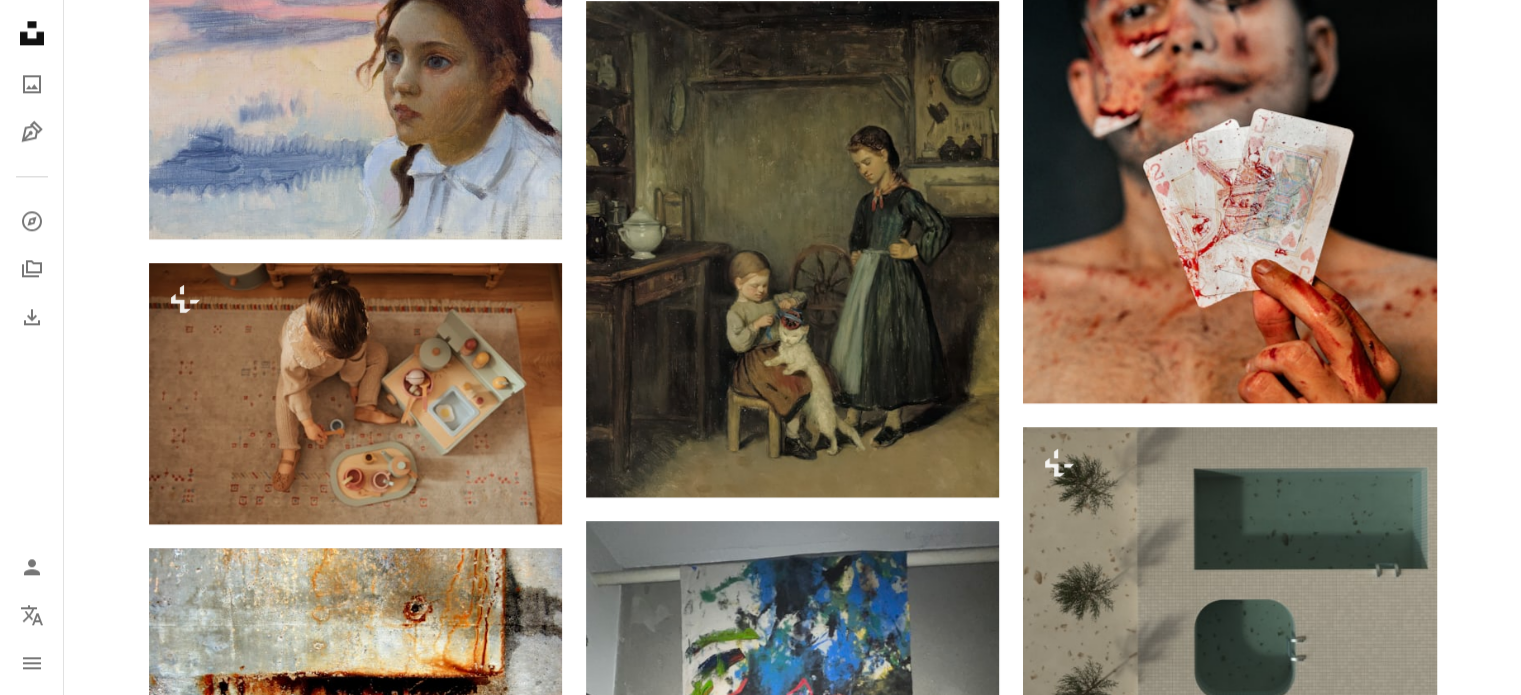 scroll, scrollTop: 2179, scrollLeft: 0, axis: vertical 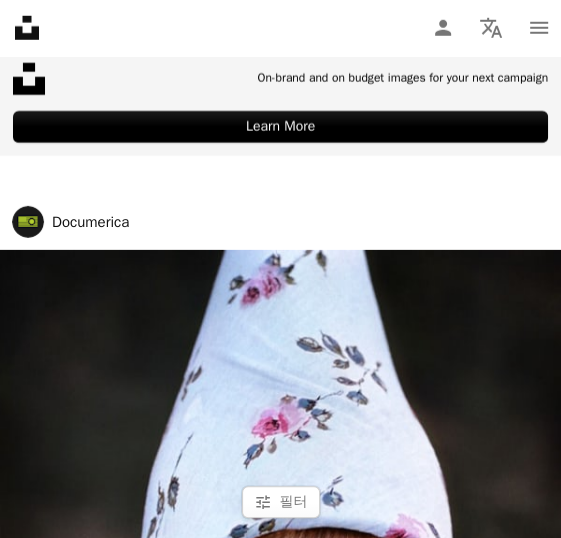 click on "[FIRST] [LAST] Unsplash+ 용 Plus sign for Unsplash+ A heart A plus sign A lock 다운로드 [FIRST] [LAST] A heart Plus sign 다운로드 Chevron down –– ––– –––  –– ––– –  ––– –––  ––––  –   – –– –––  – – ––– –– –– –––– –– On-brand and on budget images for your next campaign Learn More [FIRST] [LAST] A heart Plus sign 다운로드 Chevron down [FIRST] [LAST] A heart Plus sign 다운로드 Chevron down [FIRST] [LAST] Unsplash+ 용 Plus sign for Unsplash+ A heart A plus sign A lock 다운로드 [FIRST] [LAST] A heart Plus sign 다운로드 Chevron down [FIRST] [LAST] A heart Plus sign 다운로드 Chevron down [FIRST] [LAST] A heart Plus sign 다운로드 Chevron down [FIRST] [LAST] Unsplash+ 용 Plus sign for Unsplash+ A heart A plus sign A lock 다운로드 [FIRST] [LAST] A heart Plus sign 다운로드 Chevron down [FIRST] [LAST] A heart Plus sign 다운로드 Chevron down [FIRST] [LAST] A heart Plus sign 다운로드 Chevron down [FIRST] [LAST] 용" at bounding box center [280, 5808] 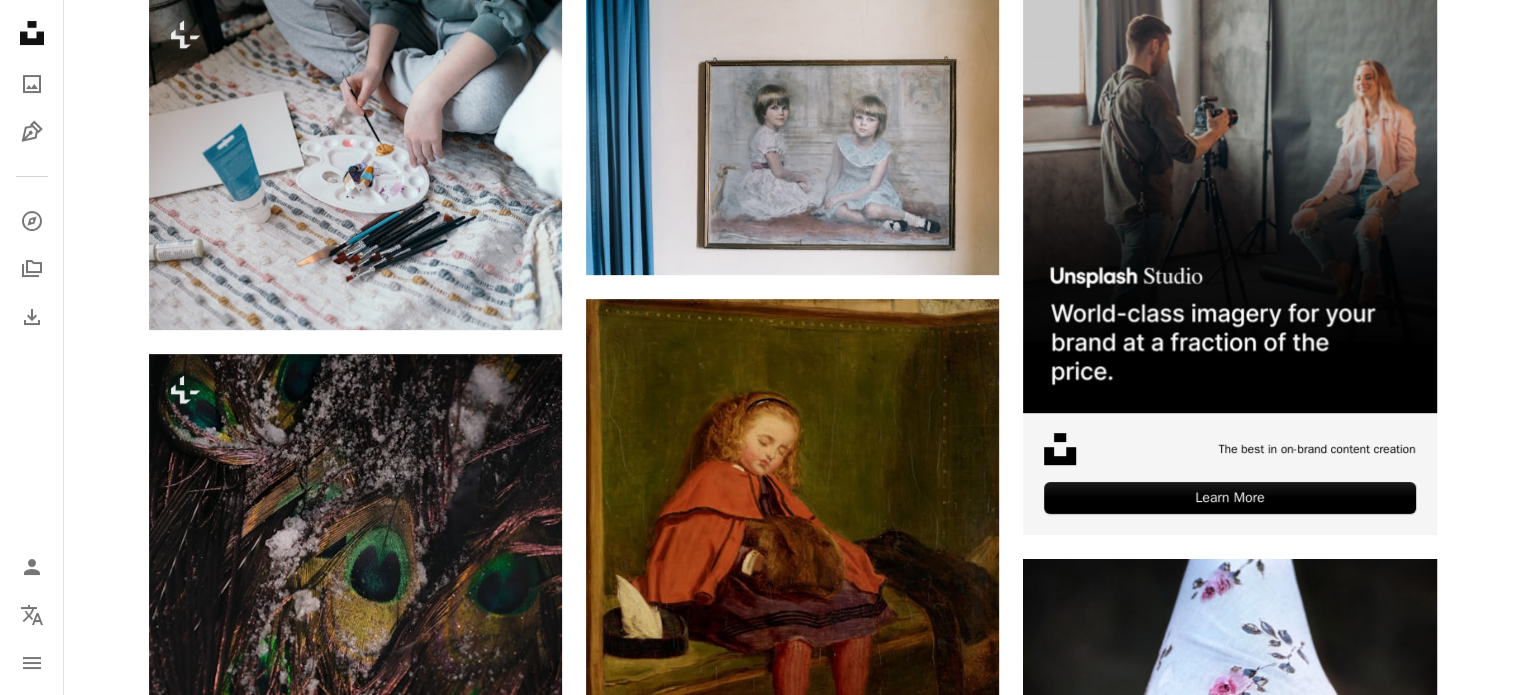 scroll, scrollTop: 0, scrollLeft: 0, axis: both 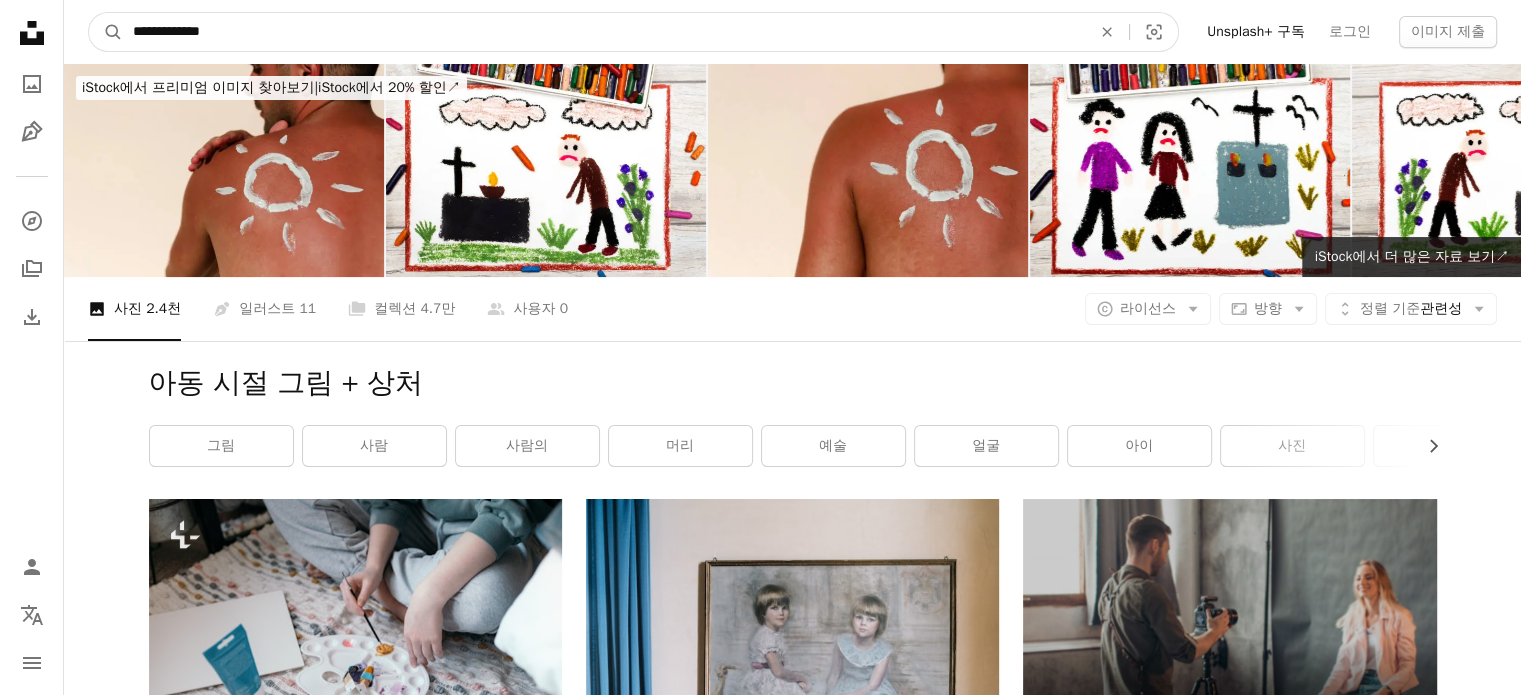 drag, startPoint x: 303, startPoint y: 29, endPoint x: 222, endPoint y: 23, distance: 81.22192 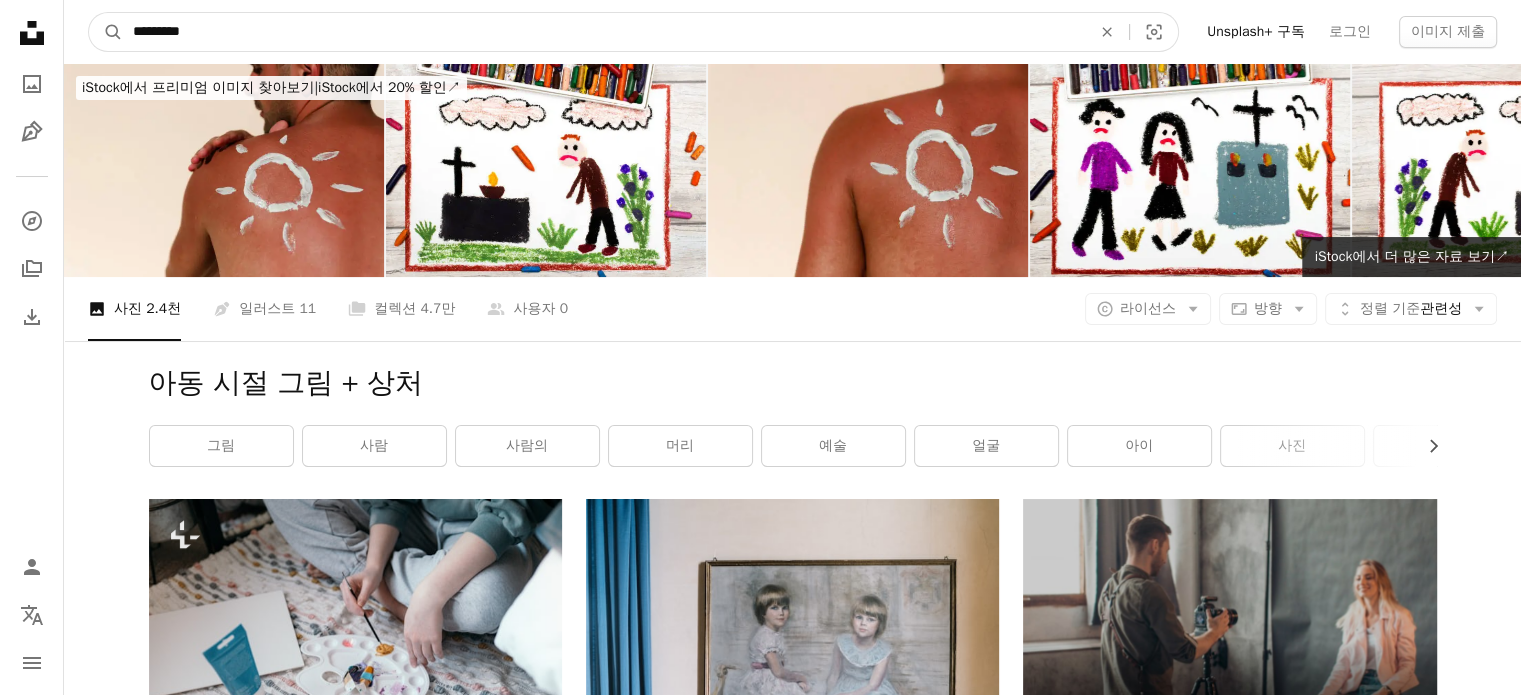 type on "*********" 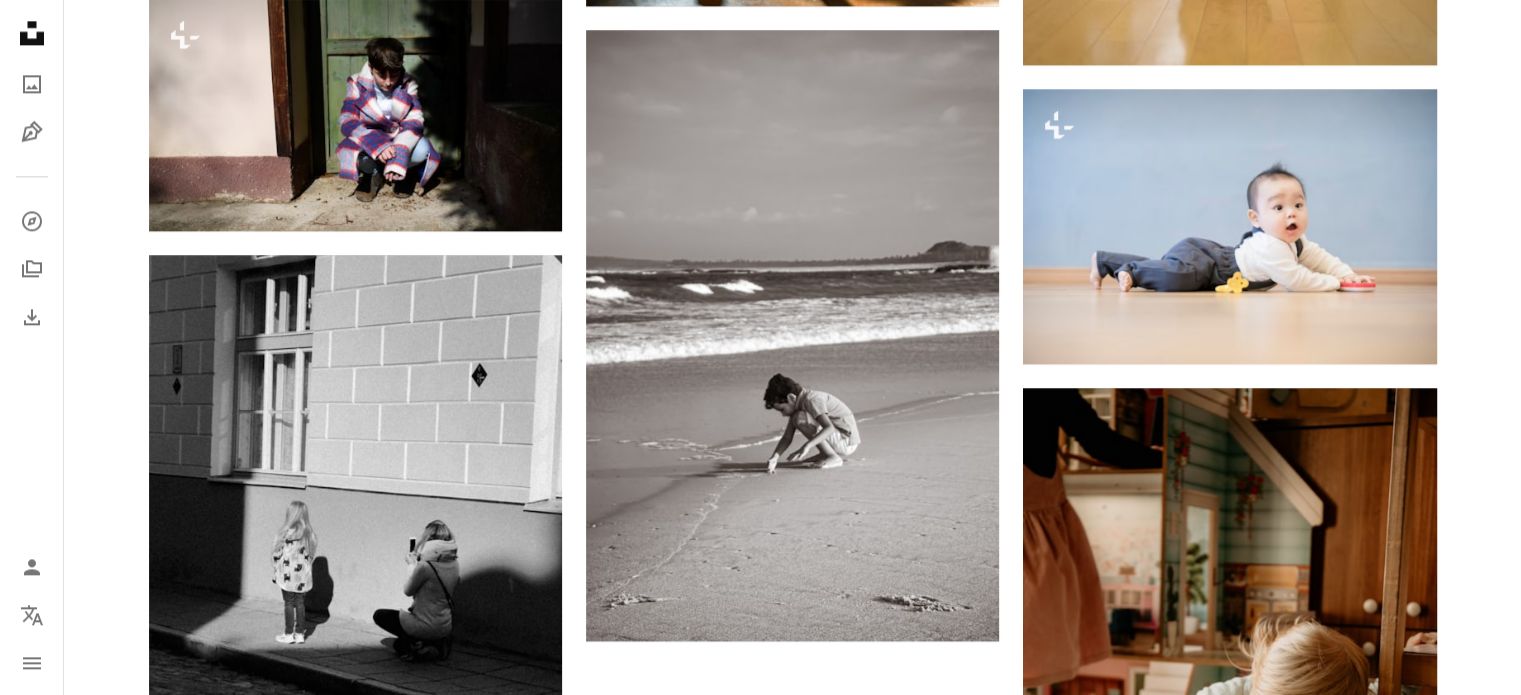 scroll, scrollTop: 2823, scrollLeft: 0, axis: vertical 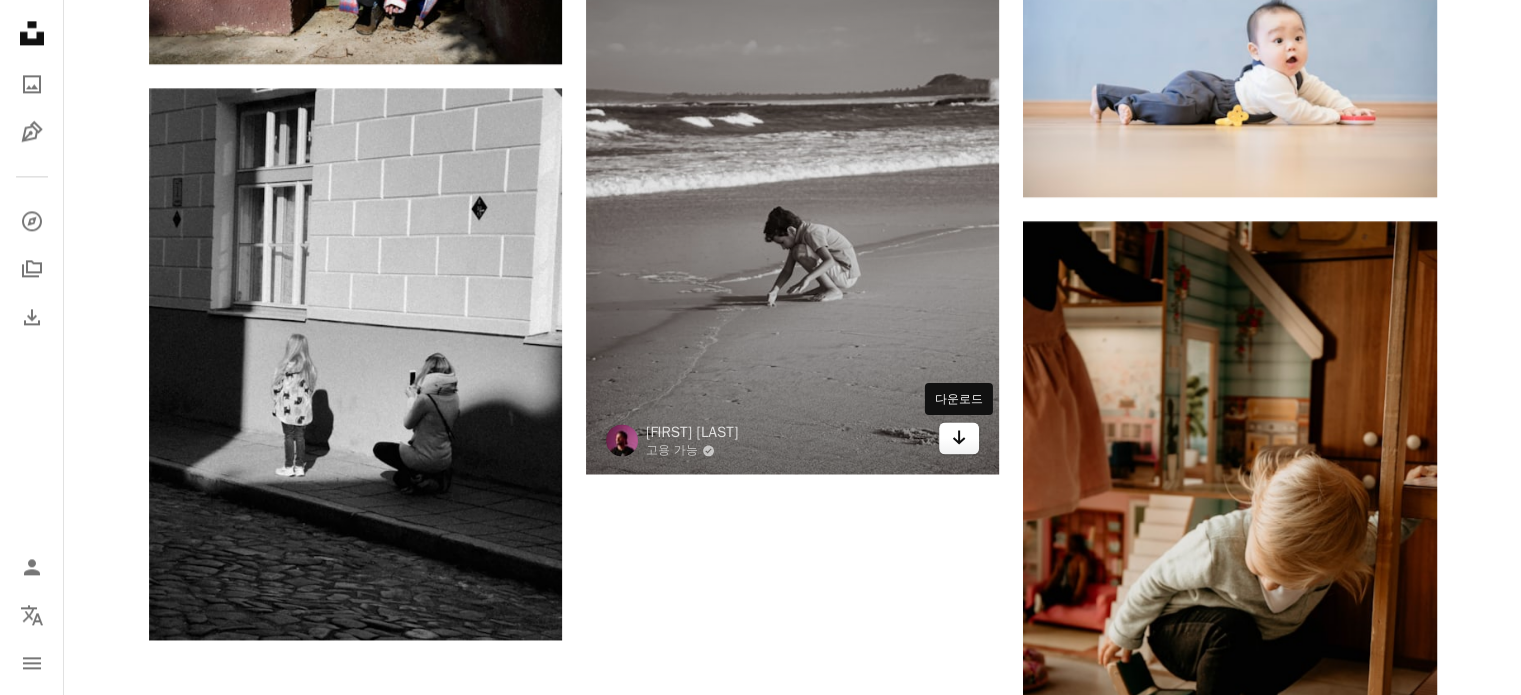 click on "Arrow pointing down" 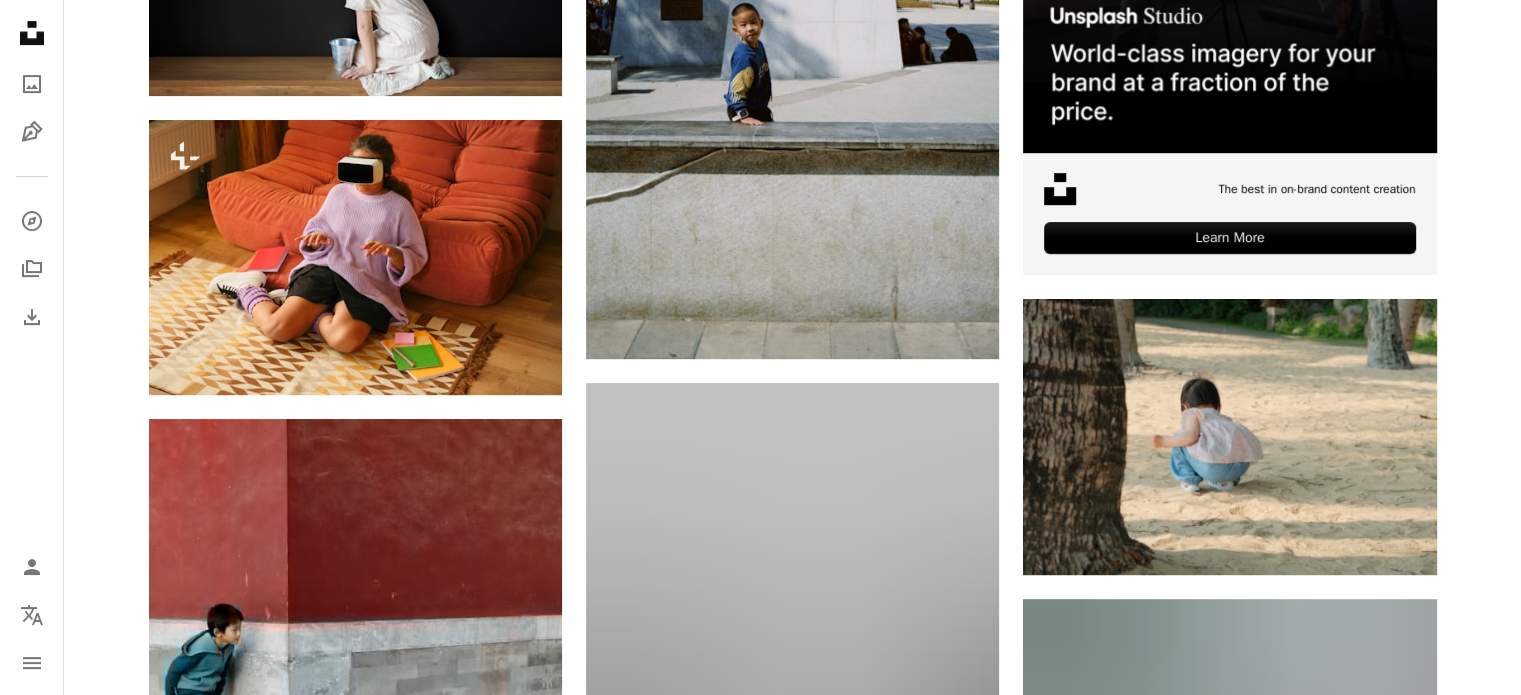 scroll, scrollTop: 0, scrollLeft: 0, axis: both 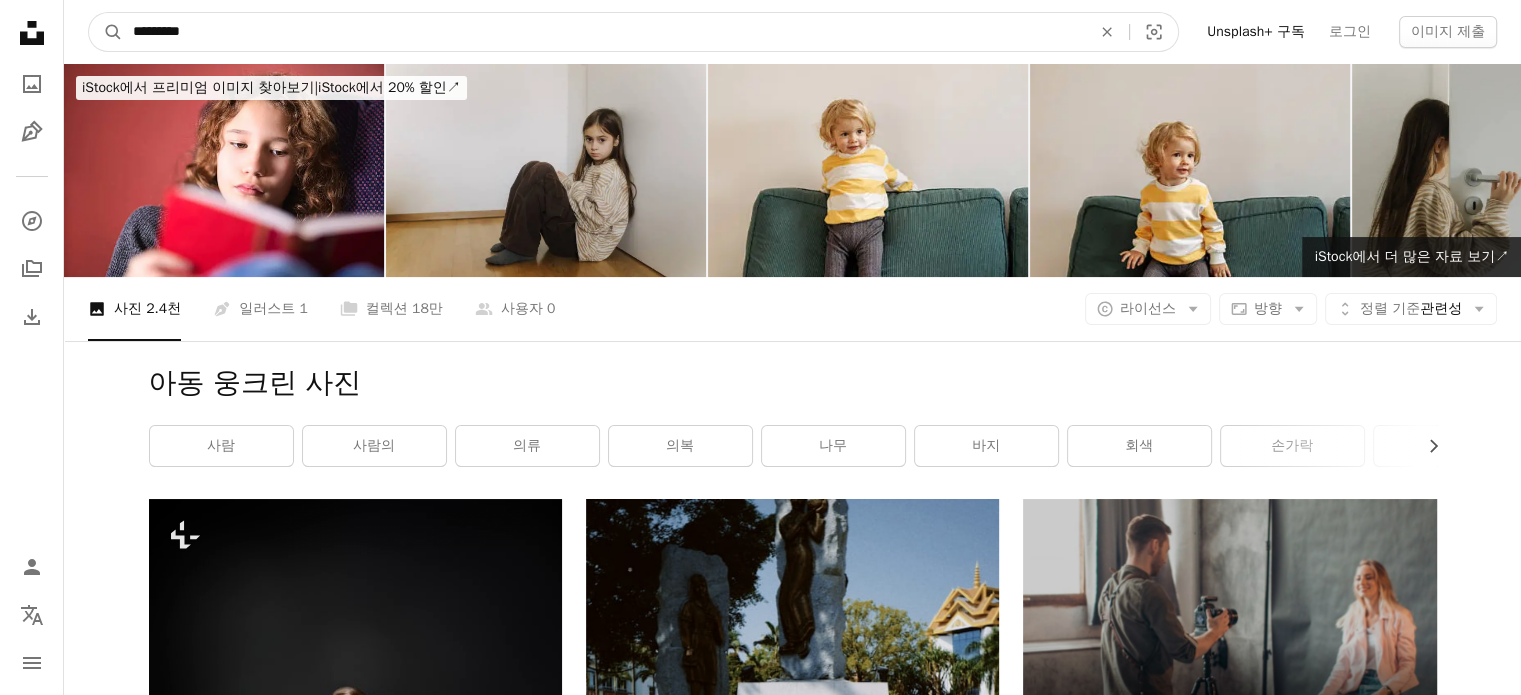 drag, startPoint x: 200, startPoint y: 25, endPoint x: 59, endPoint y: 8, distance: 142.02112 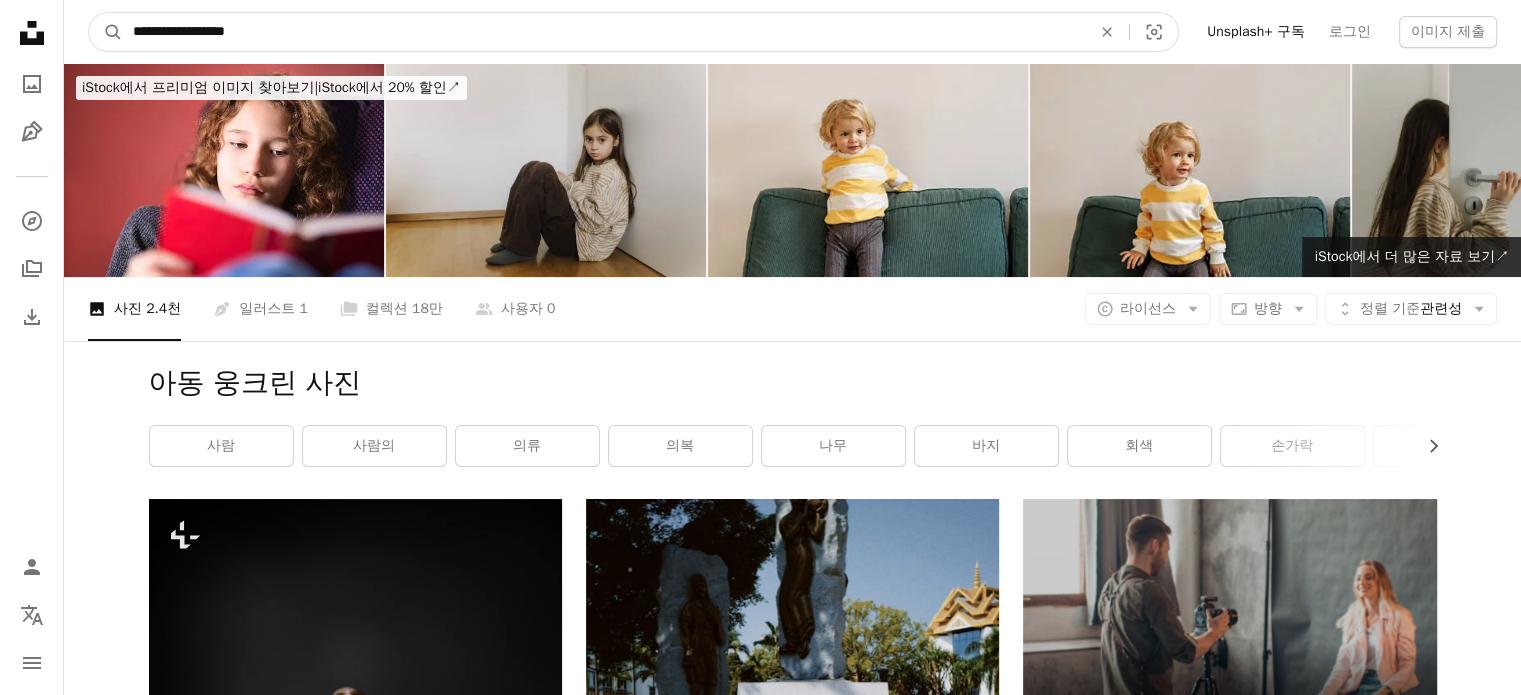 type on "**********" 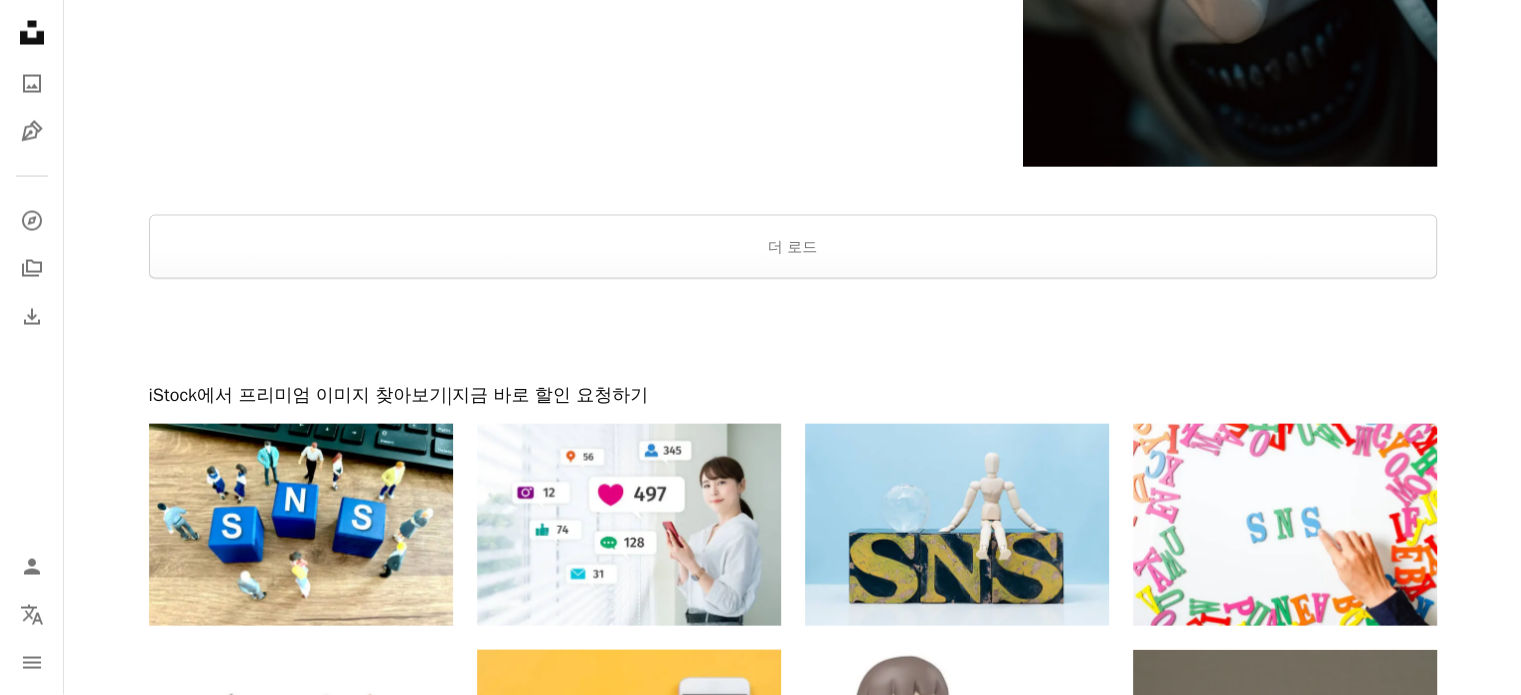 scroll, scrollTop: 4072, scrollLeft: 0, axis: vertical 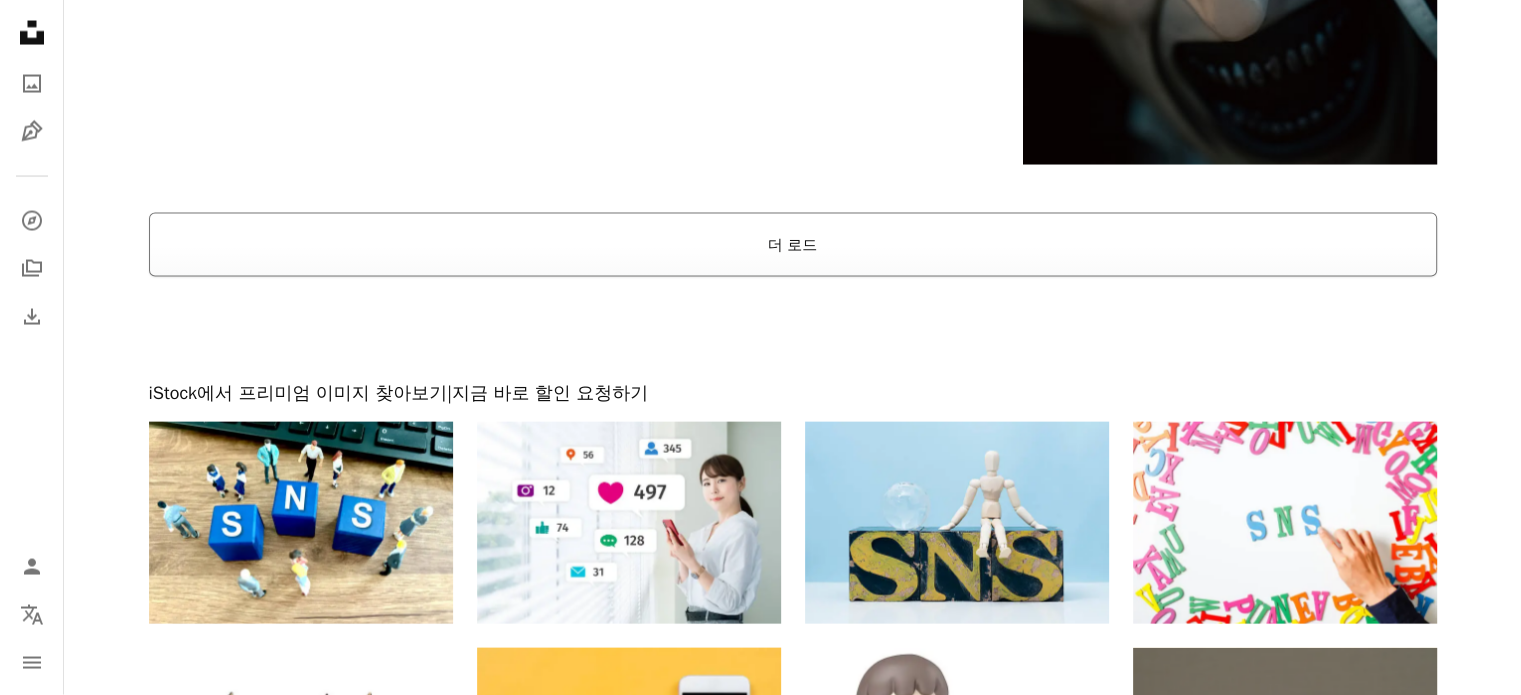 click on "더 로드" at bounding box center [793, 245] 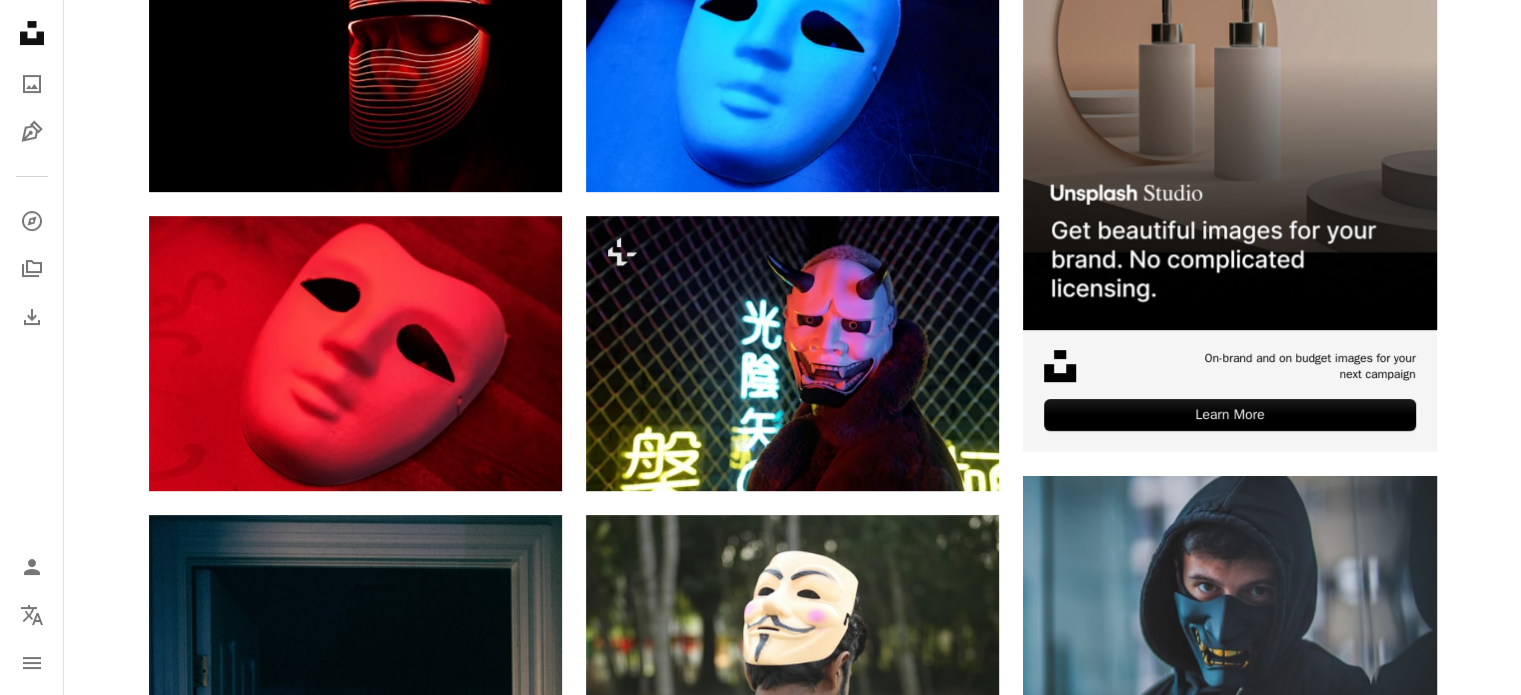 scroll, scrollTop: 0, scrollLeft: 0, axis: both 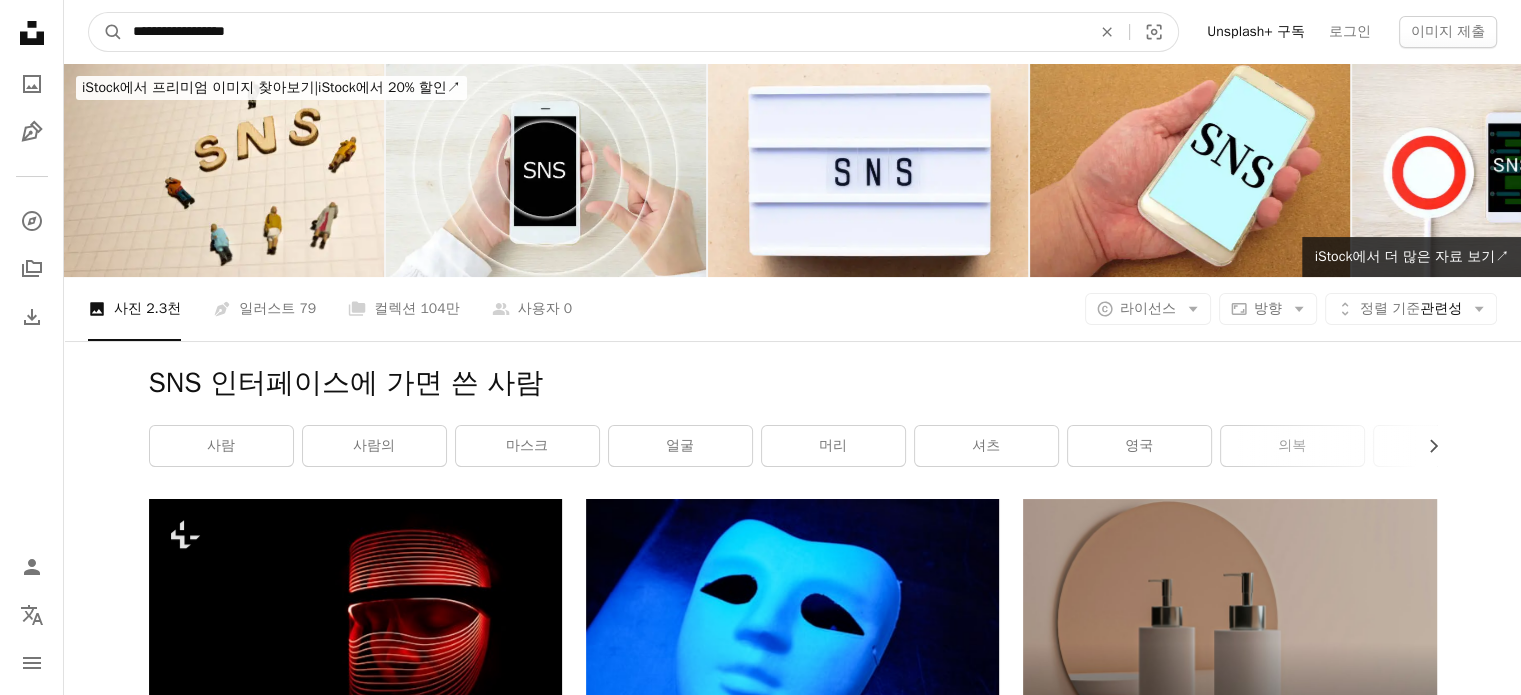 drag, startPoint x: 362, startPoint y: 18, endPoint x: 77, endPoint y: 3, distance: 285.39447 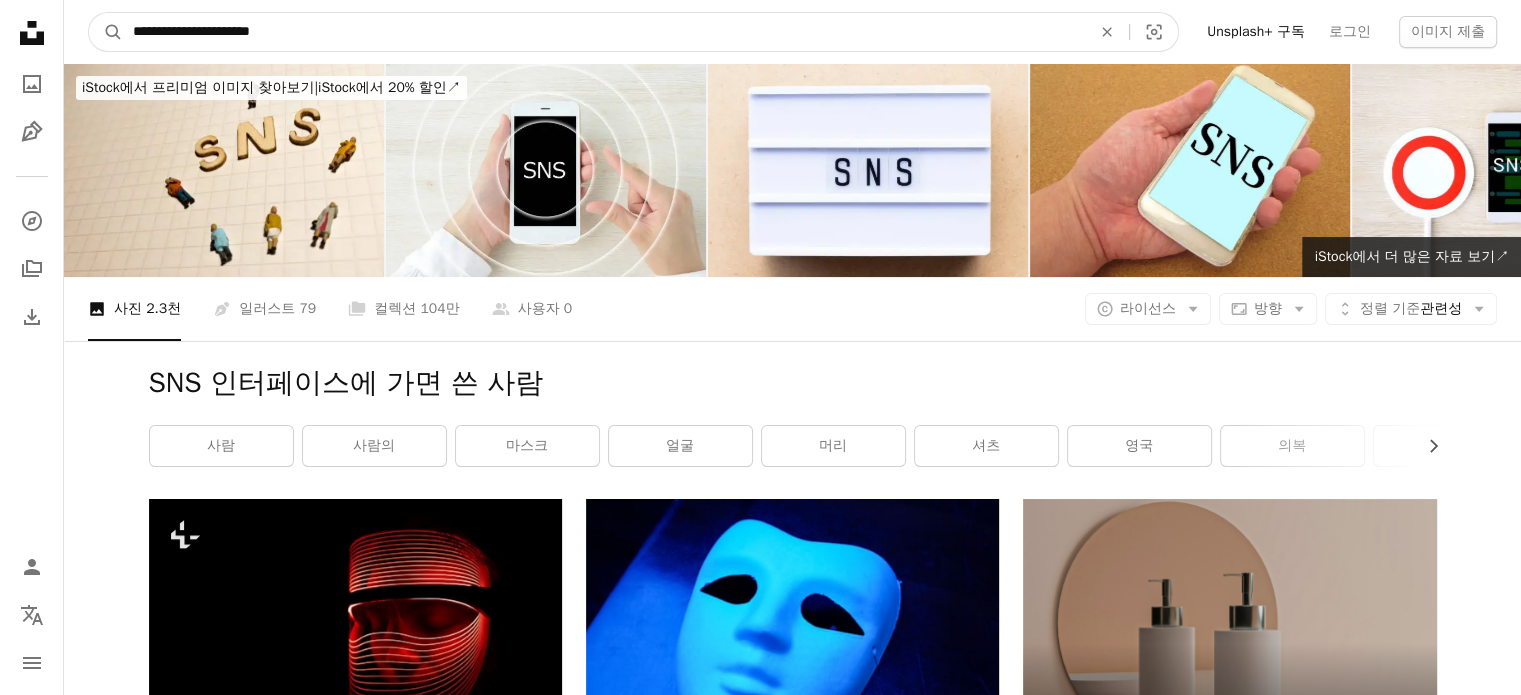 type on "**********" 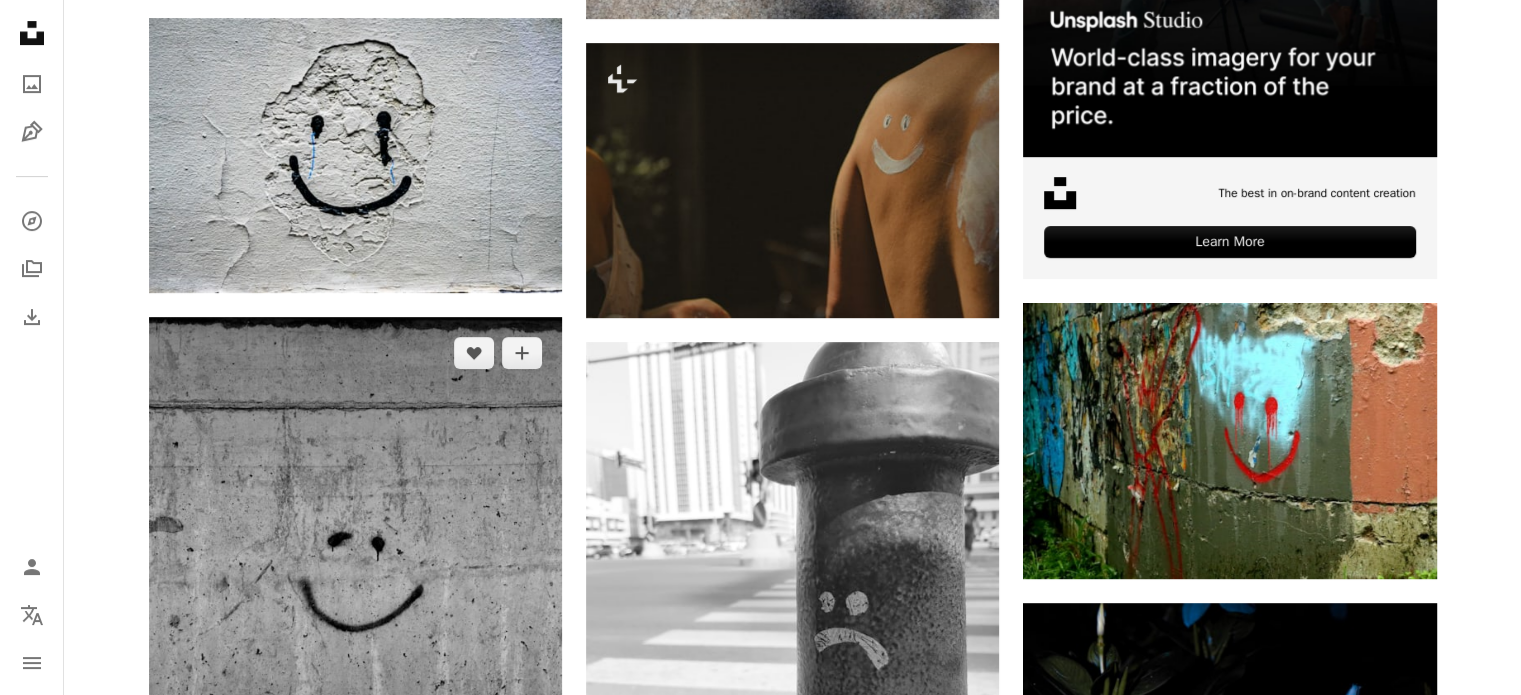 scroll, scrollTop: 651, scrollLeft: 0, axis: vertical 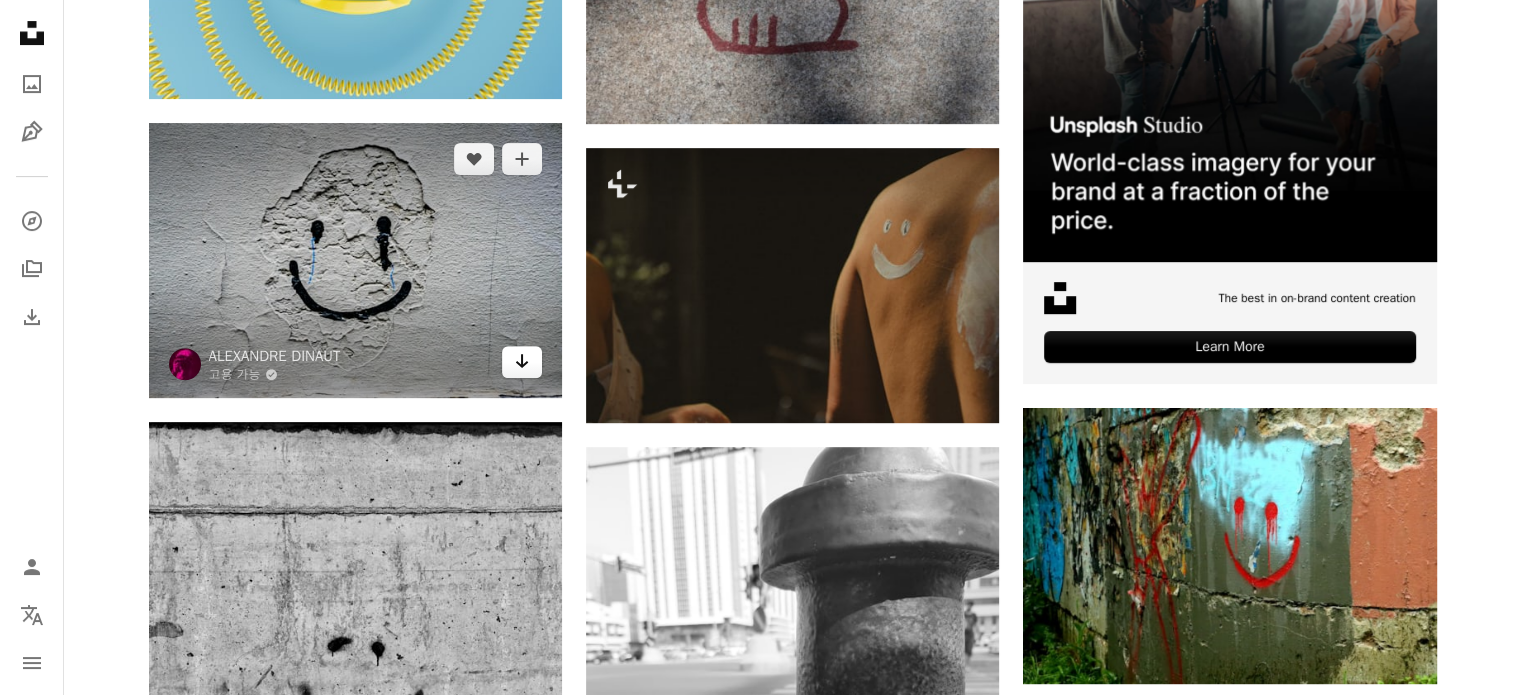 click 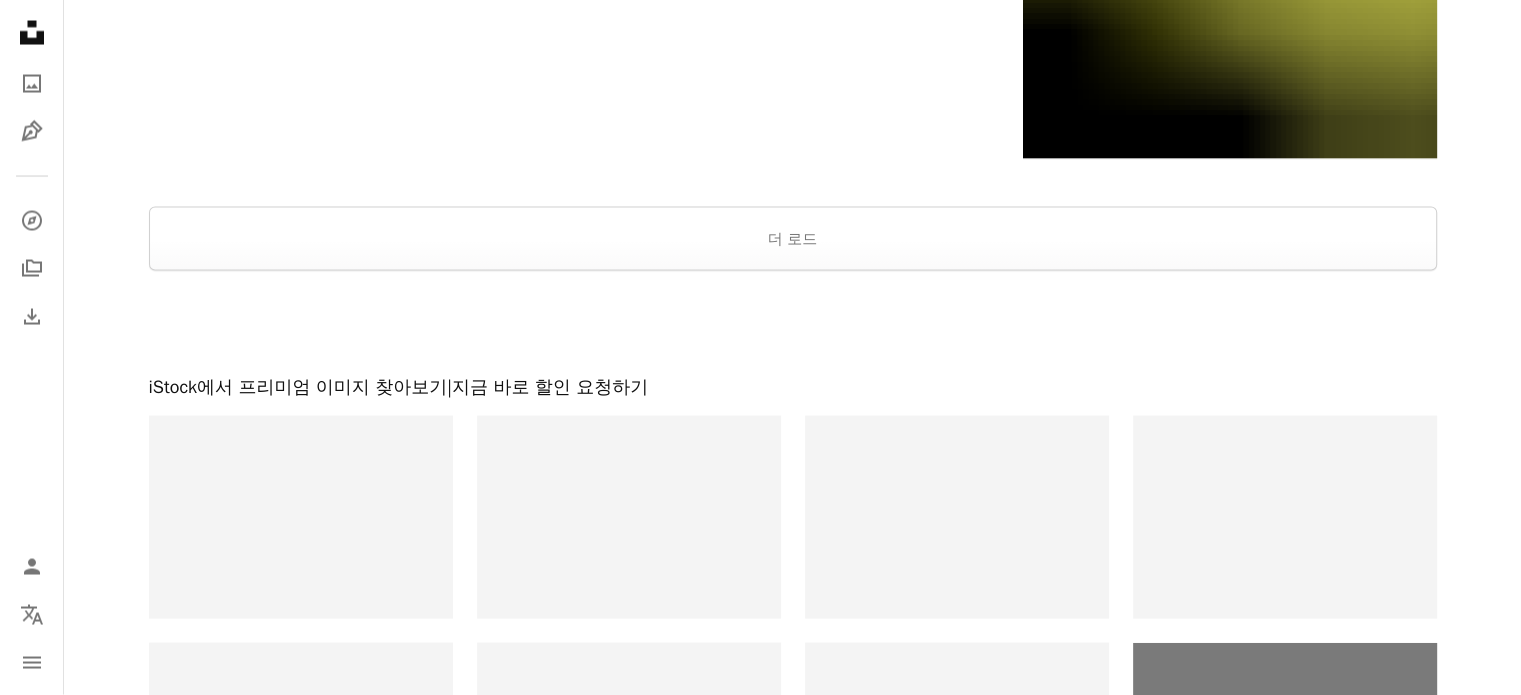 scroll, scrollTop: 4008, scrollLeft: 0, axis: vertical 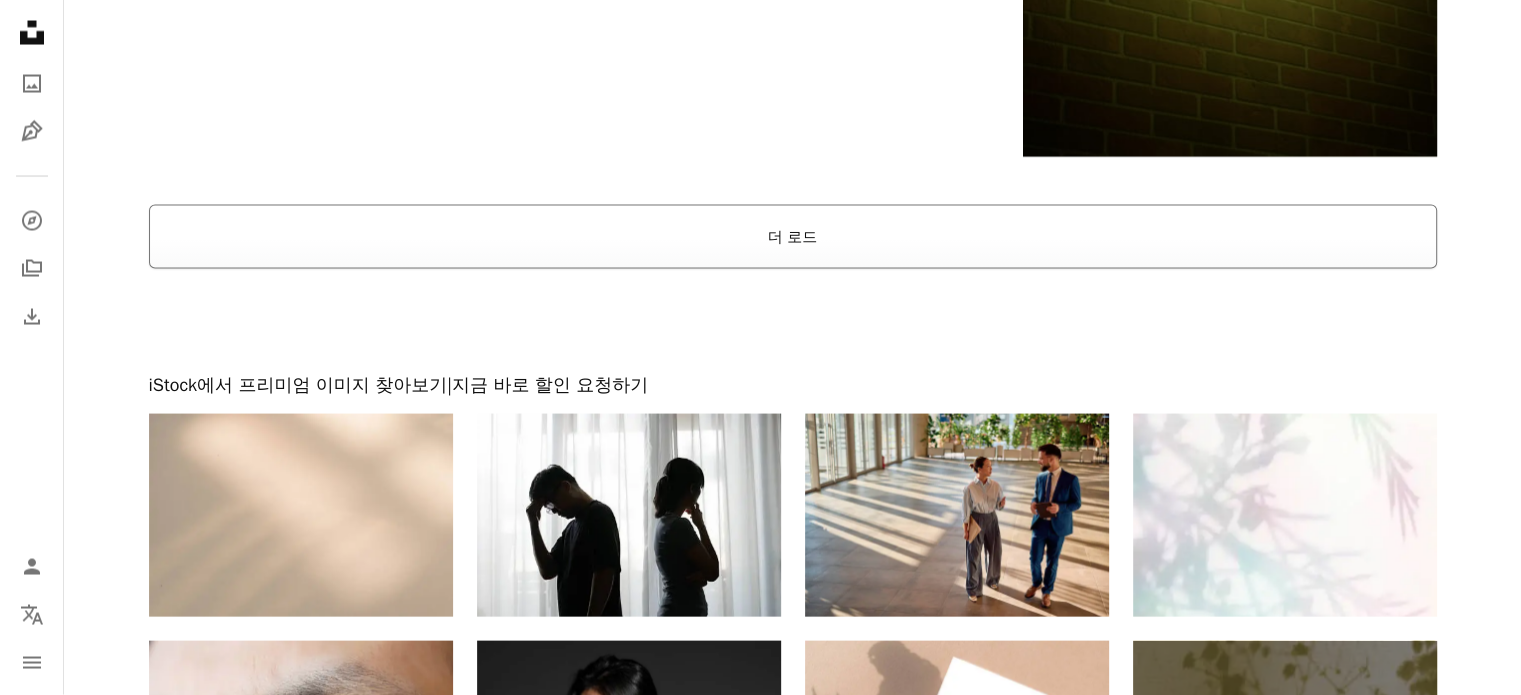 click on "더 로드" at bounding box center (793, 237) 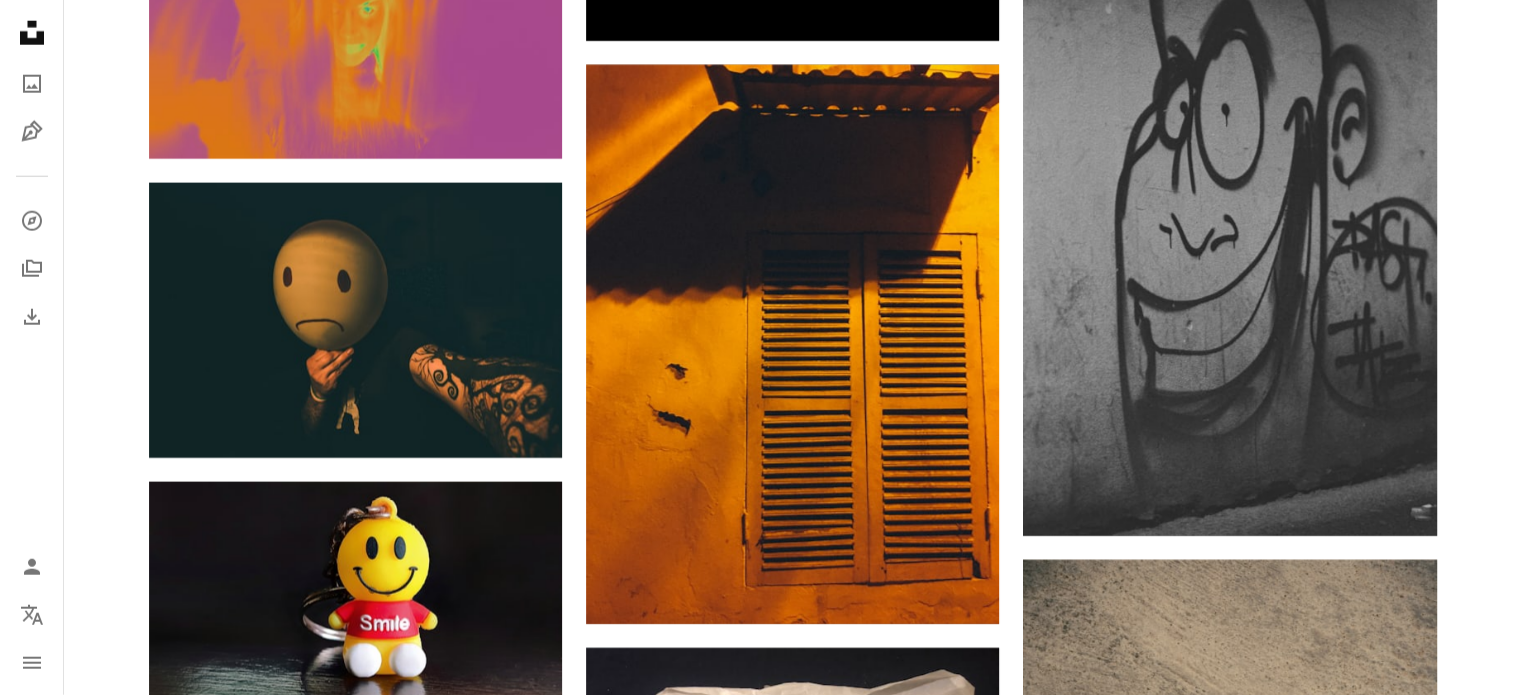 scroll, scrollTop: 5516, scrollLeft: 0, axis: vertical 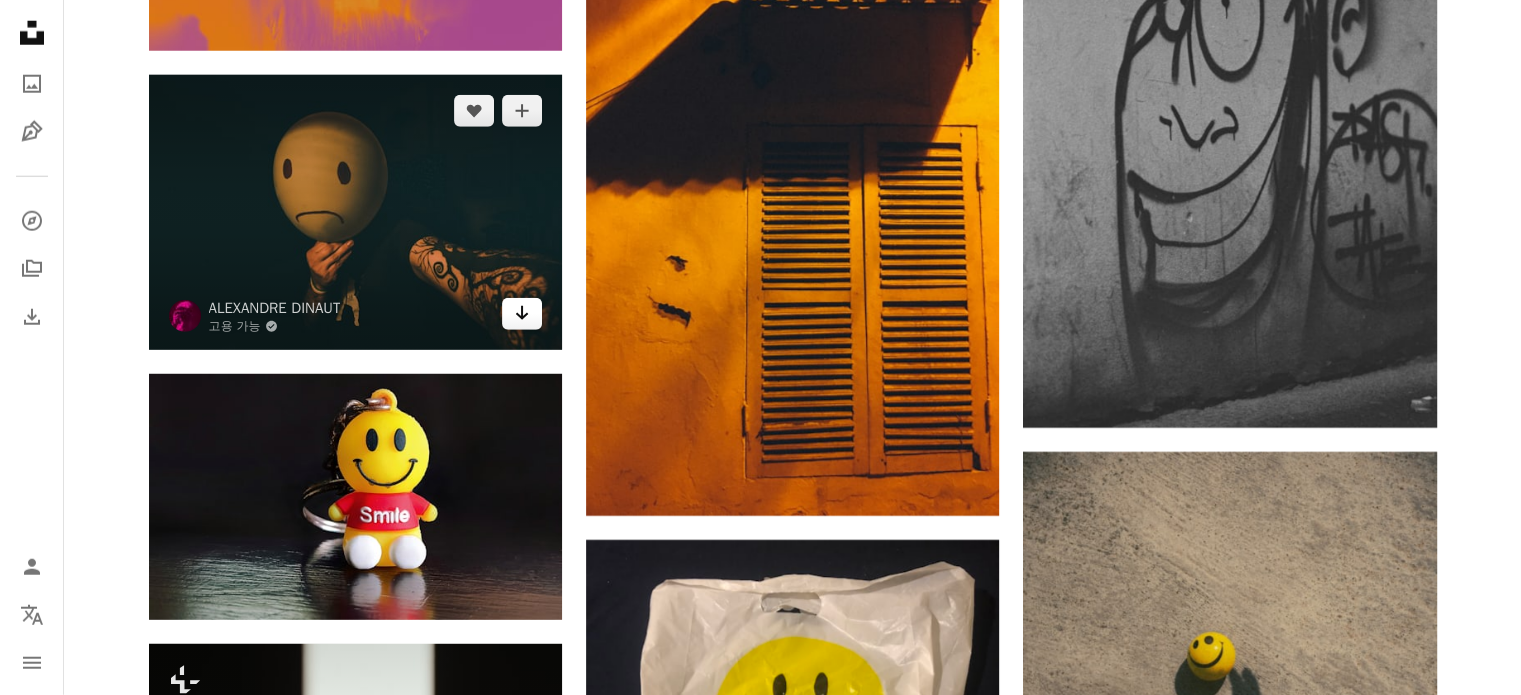 click on "Arrow pointing down" at bounding box center (522, 314) 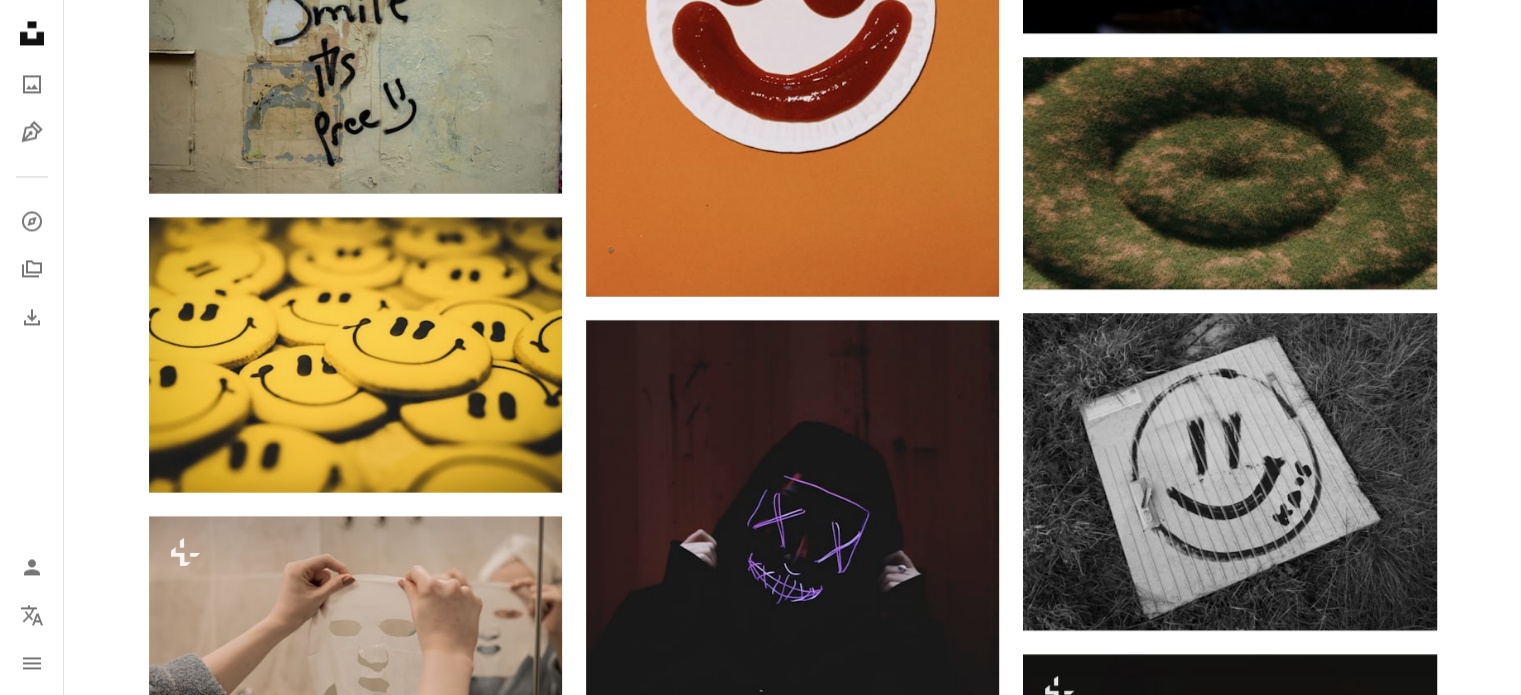 scroll, scrollTop: 11500, scrollLeft: 0, axis: vertical 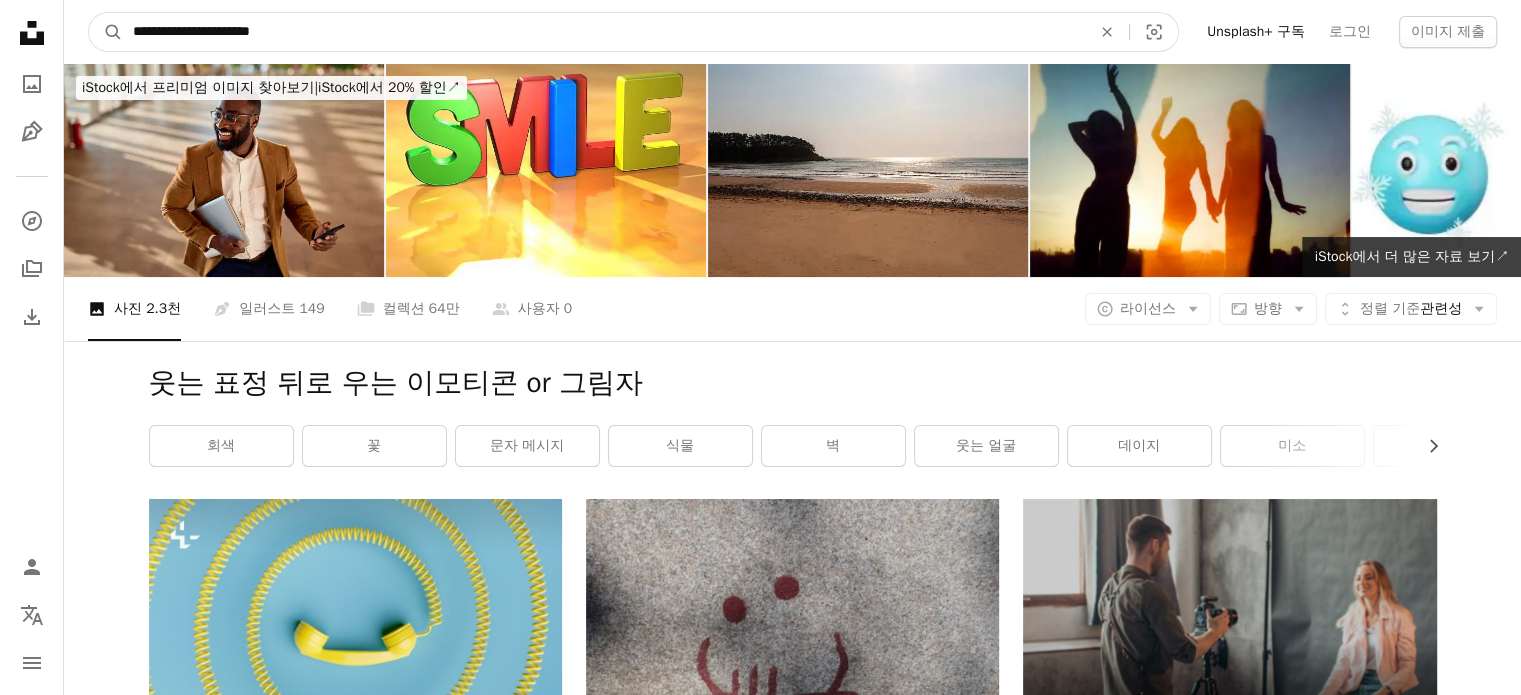 drag, startPoint x: 453, startPoint y: 43, endPoint x: 53, endPoint y: -10, distance: 403.49597 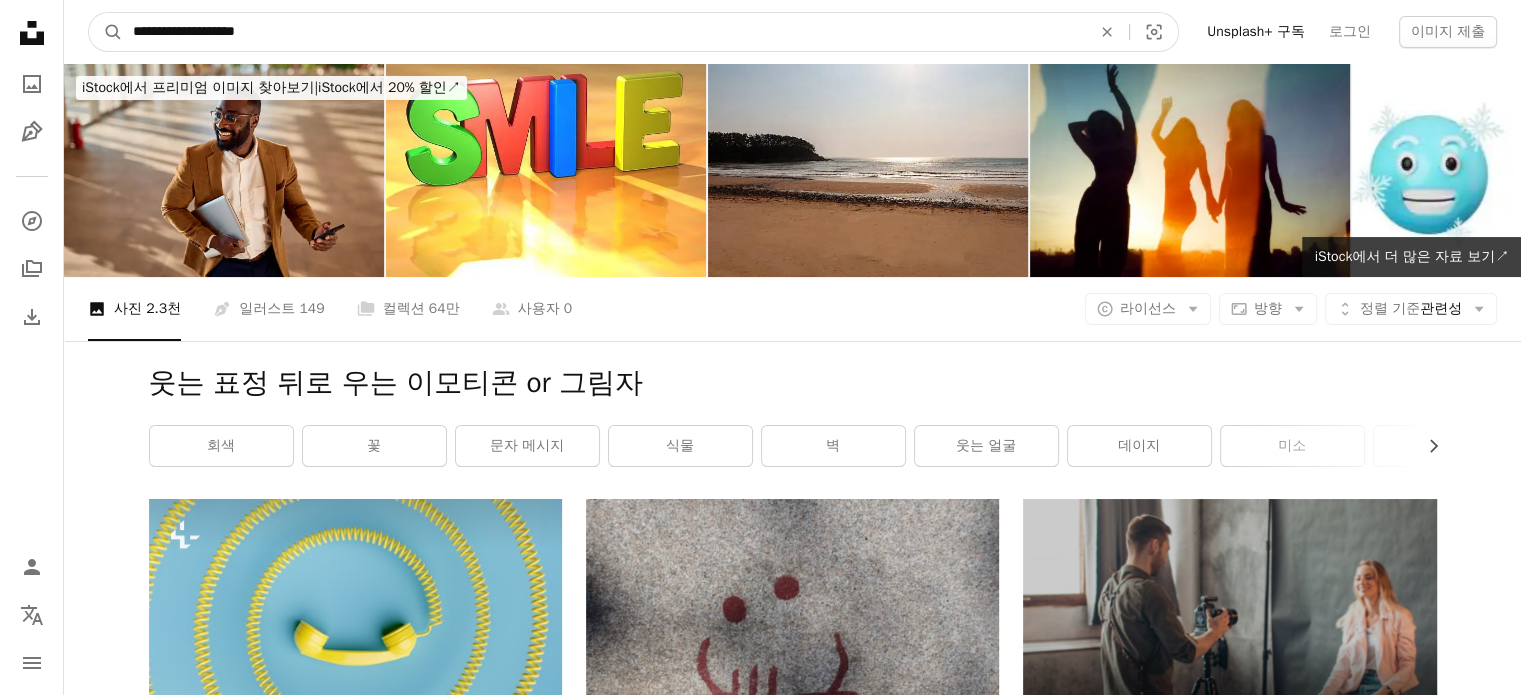 type on "**********" 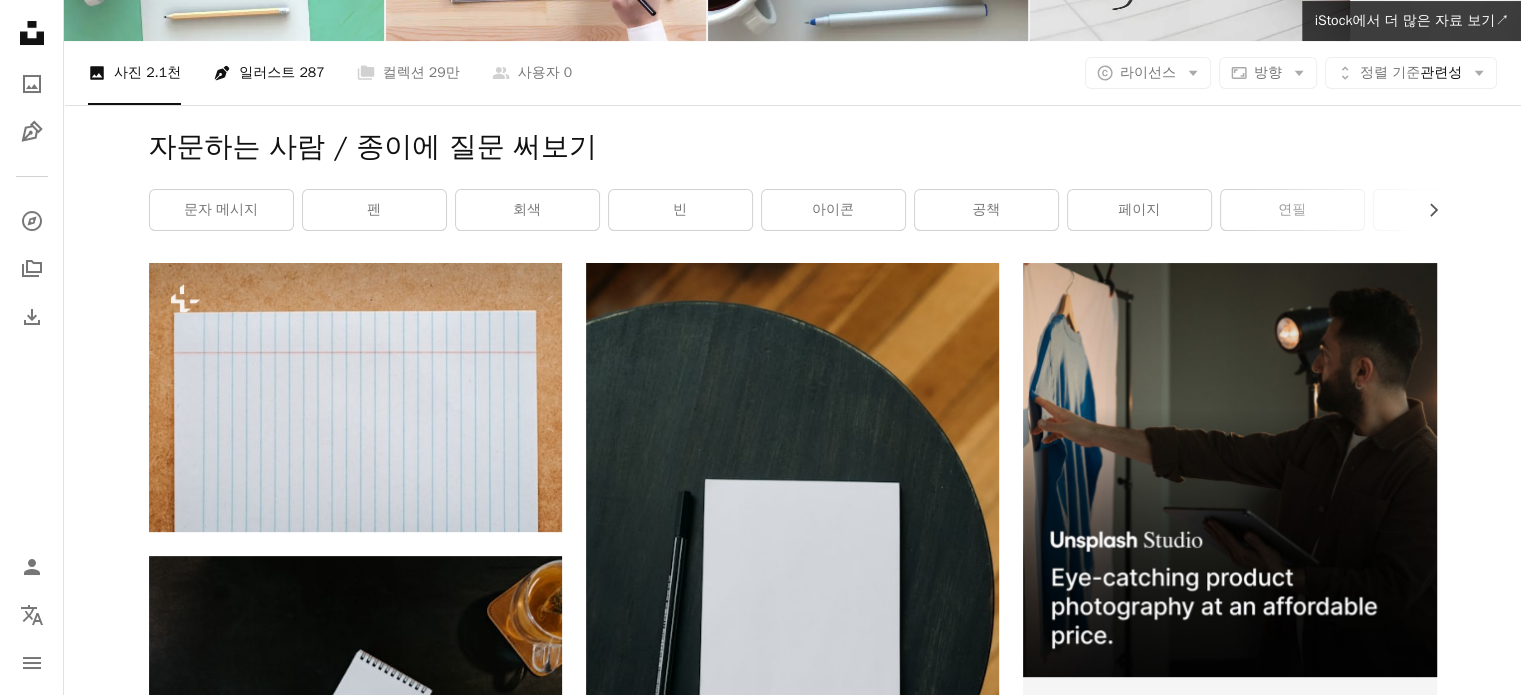 scroll, scrollTop: 638, scrollLeft: 0, axis: vertical 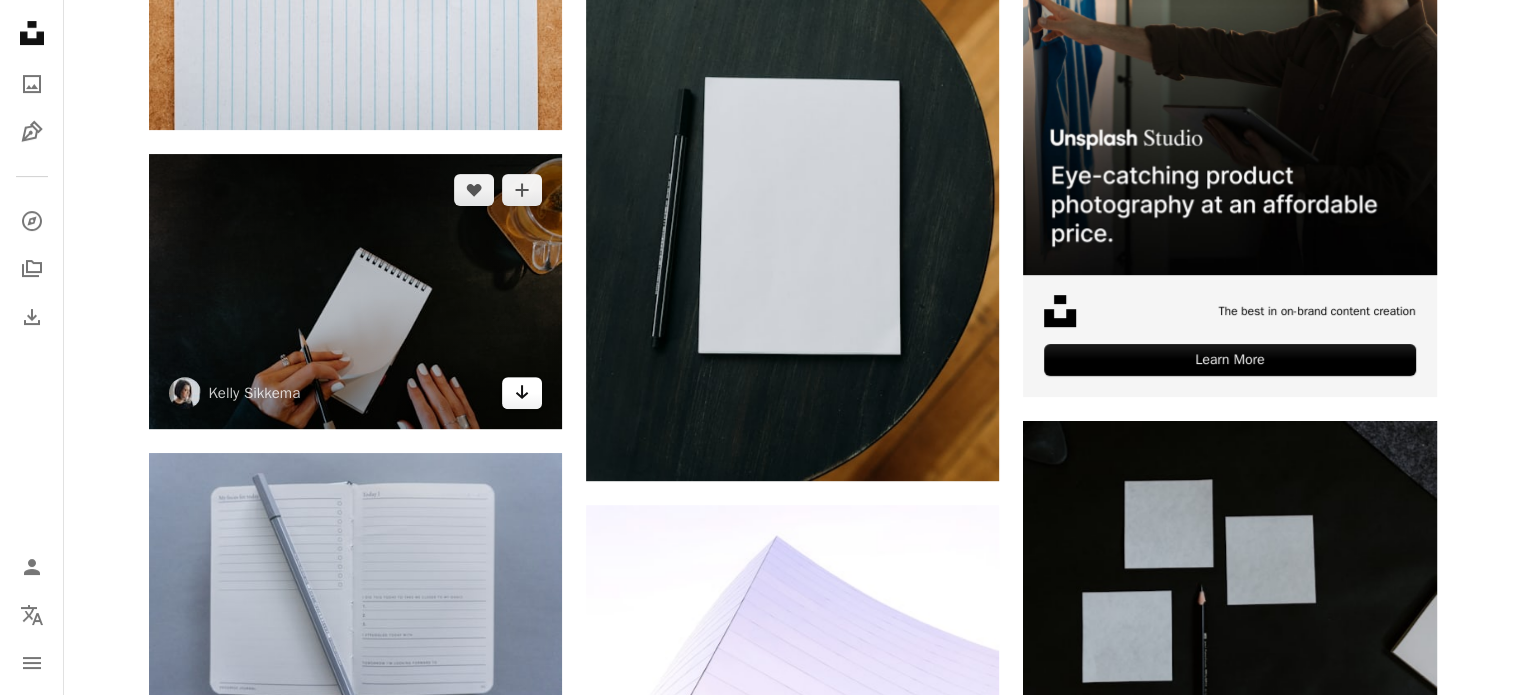 click 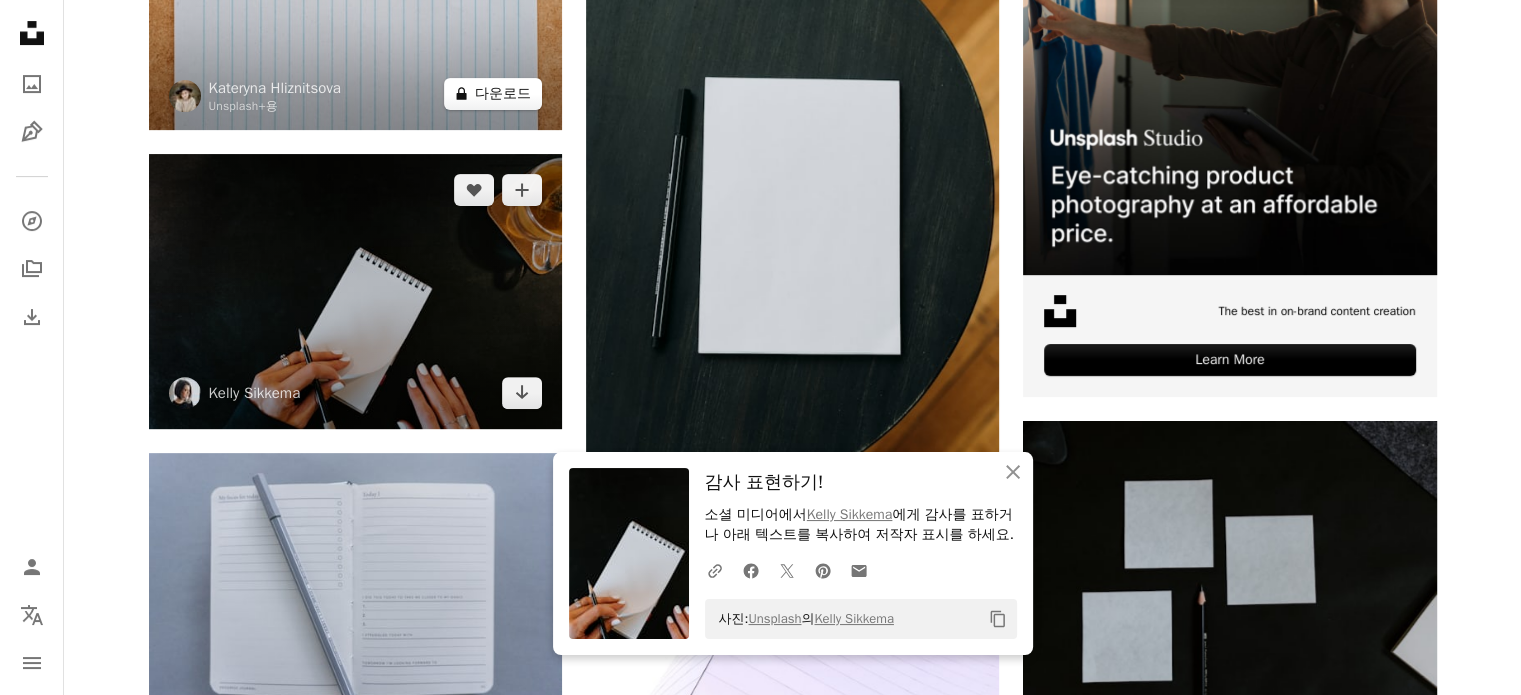 scroll, scrollTop: 0, scrollLeft: 0, axis: both 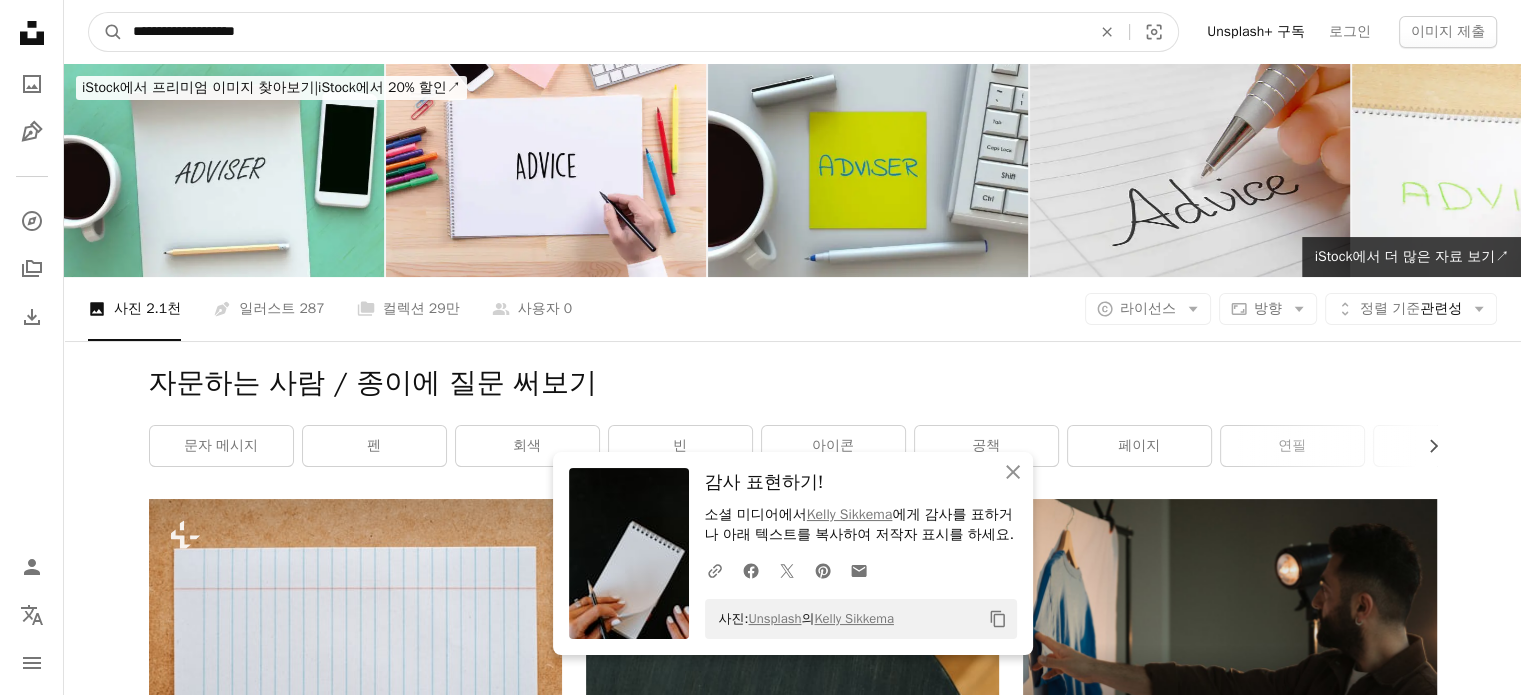 drag, startPoint x: 373, startPoint y: 36, endPoint x: 54, endPoint y: 6, distance: 320.40756 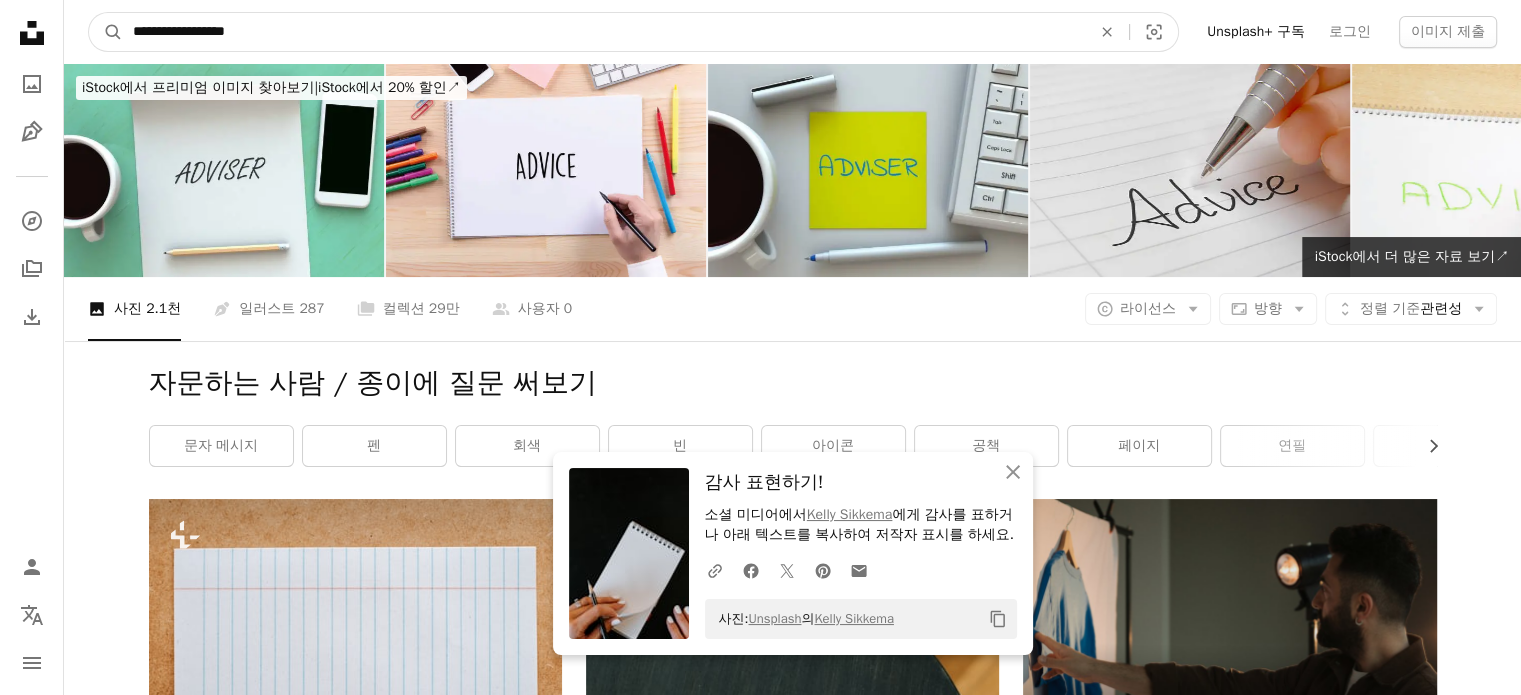type on "**********" 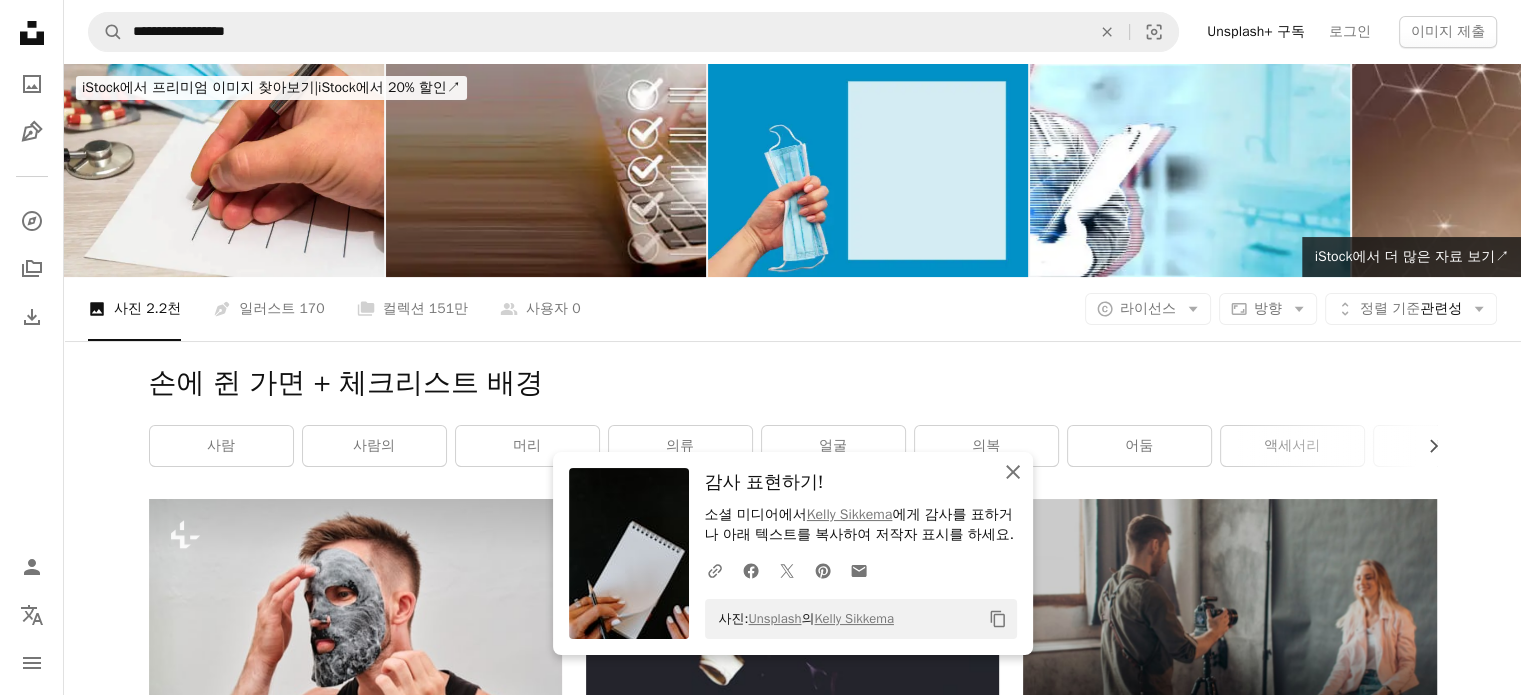 click on "An X shape" 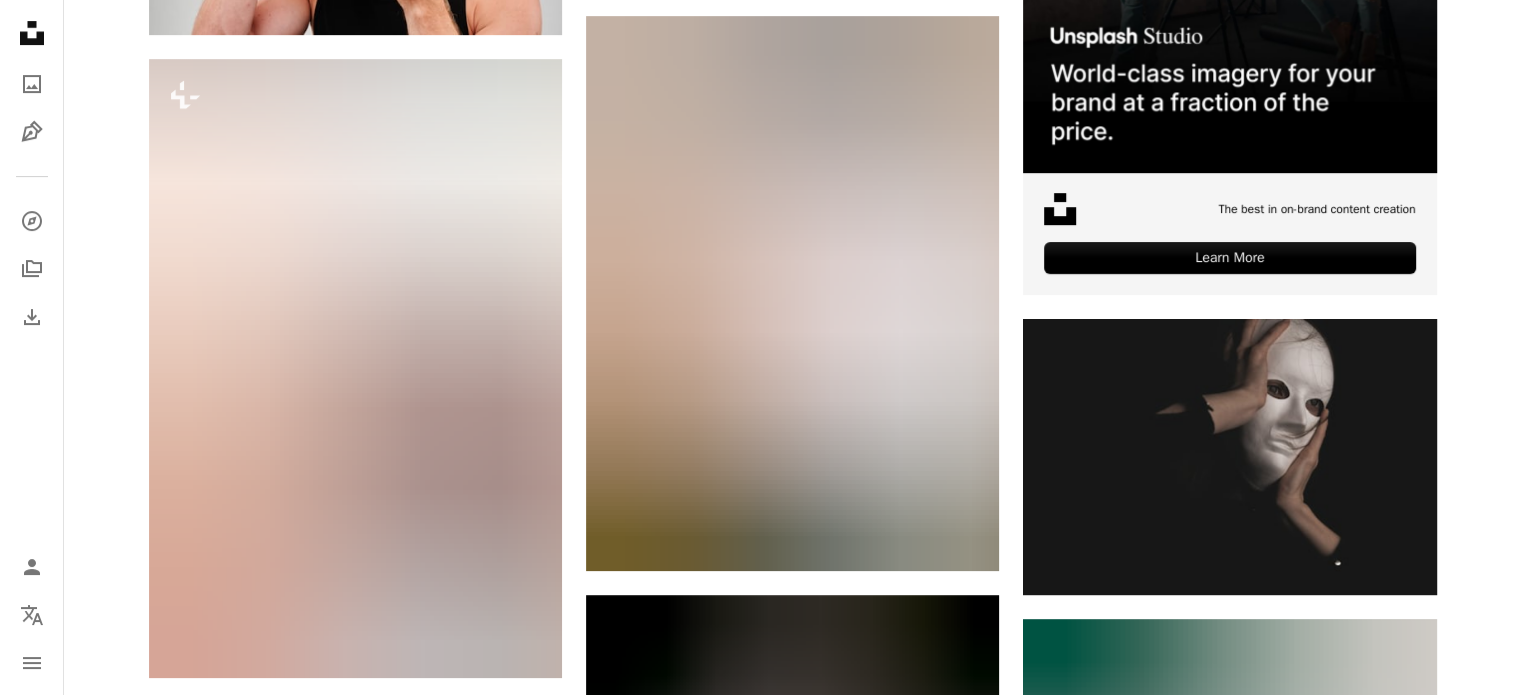 scroll, scrollTop: 740, scrollLeft: 0, axis: vertical 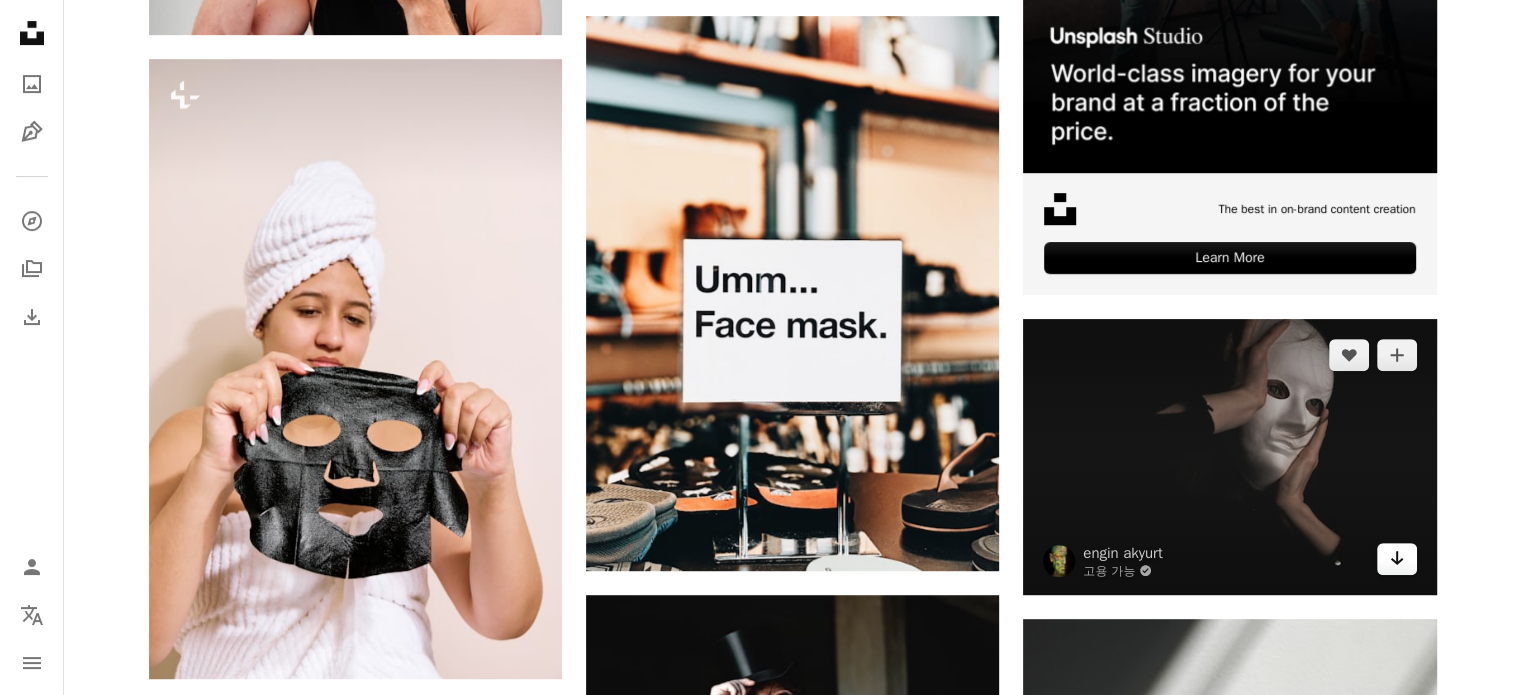 click on "Arrow pointing down" 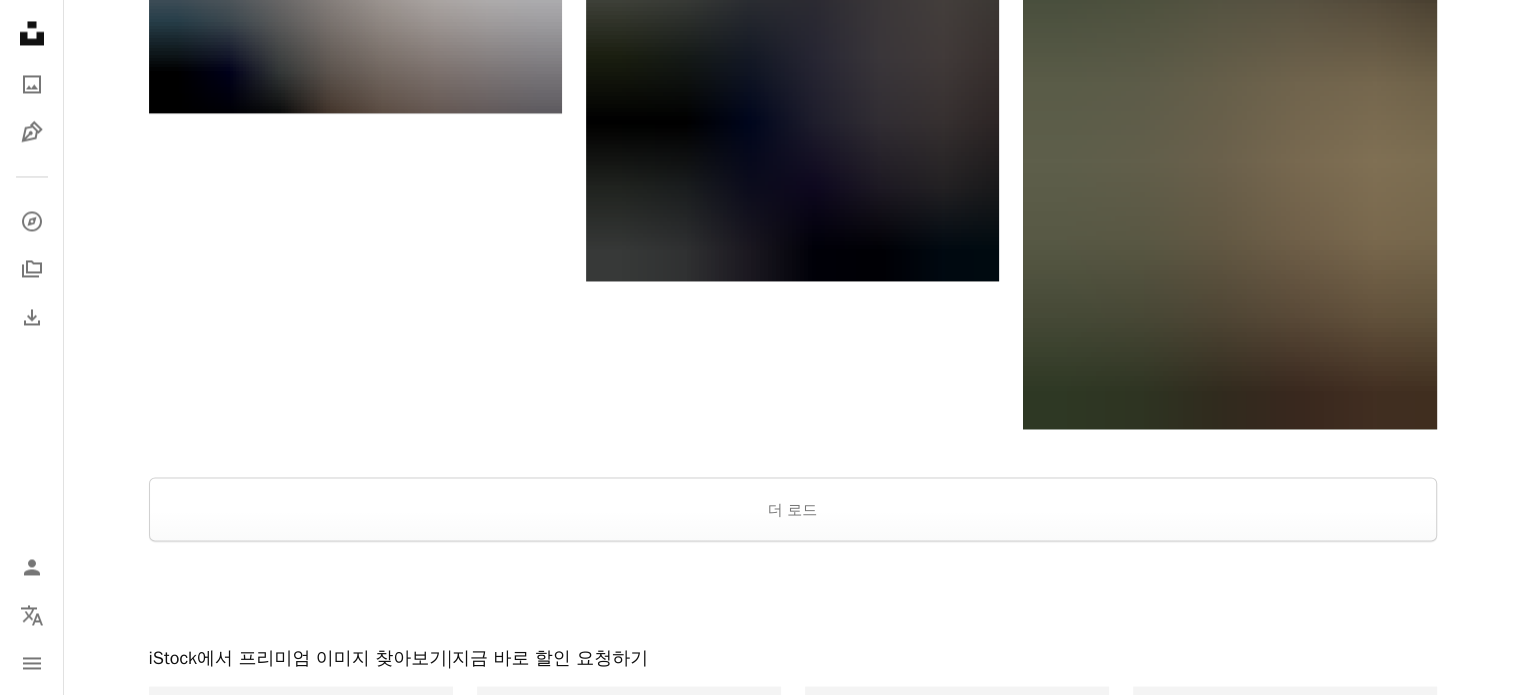 scroll, scrollTop: 3510, scrollLeft: 0, axis: vertical 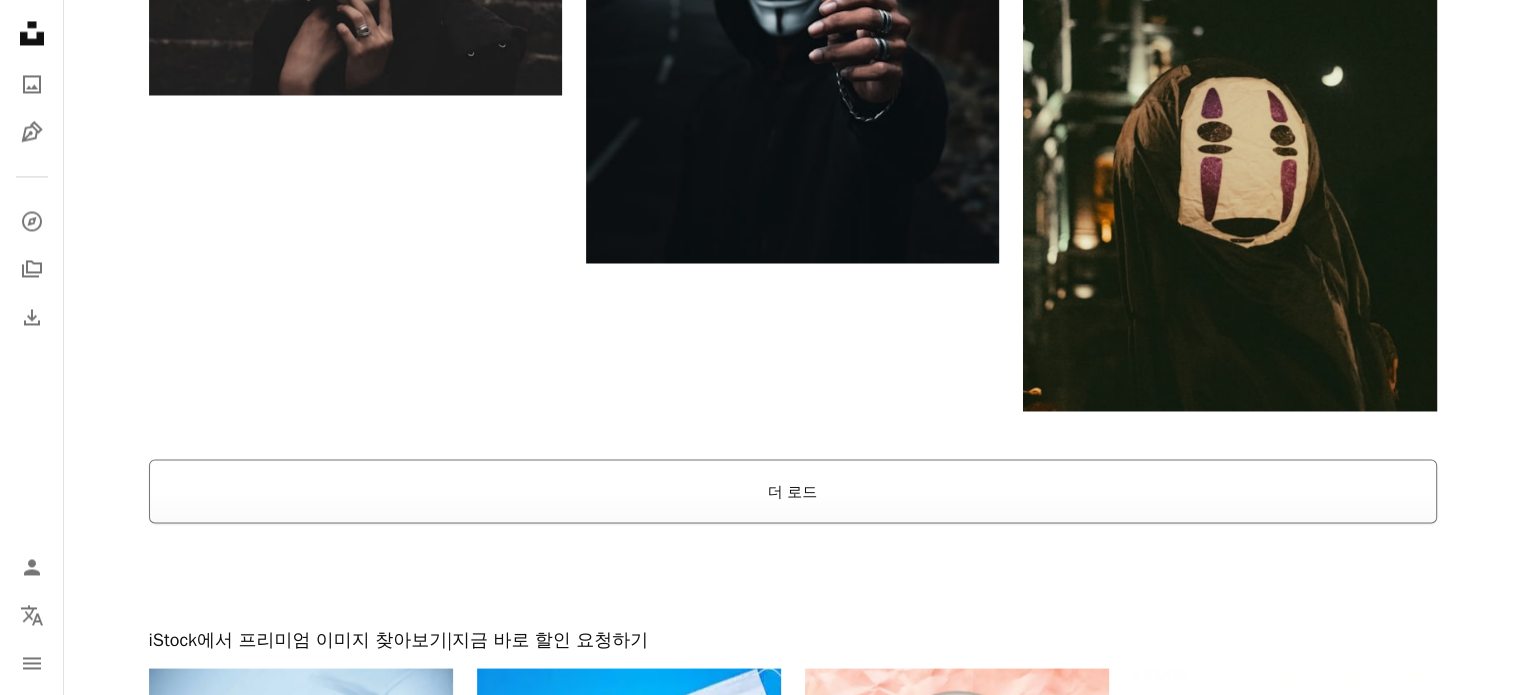 click on "더 로드" at bounding box center [793, 491] 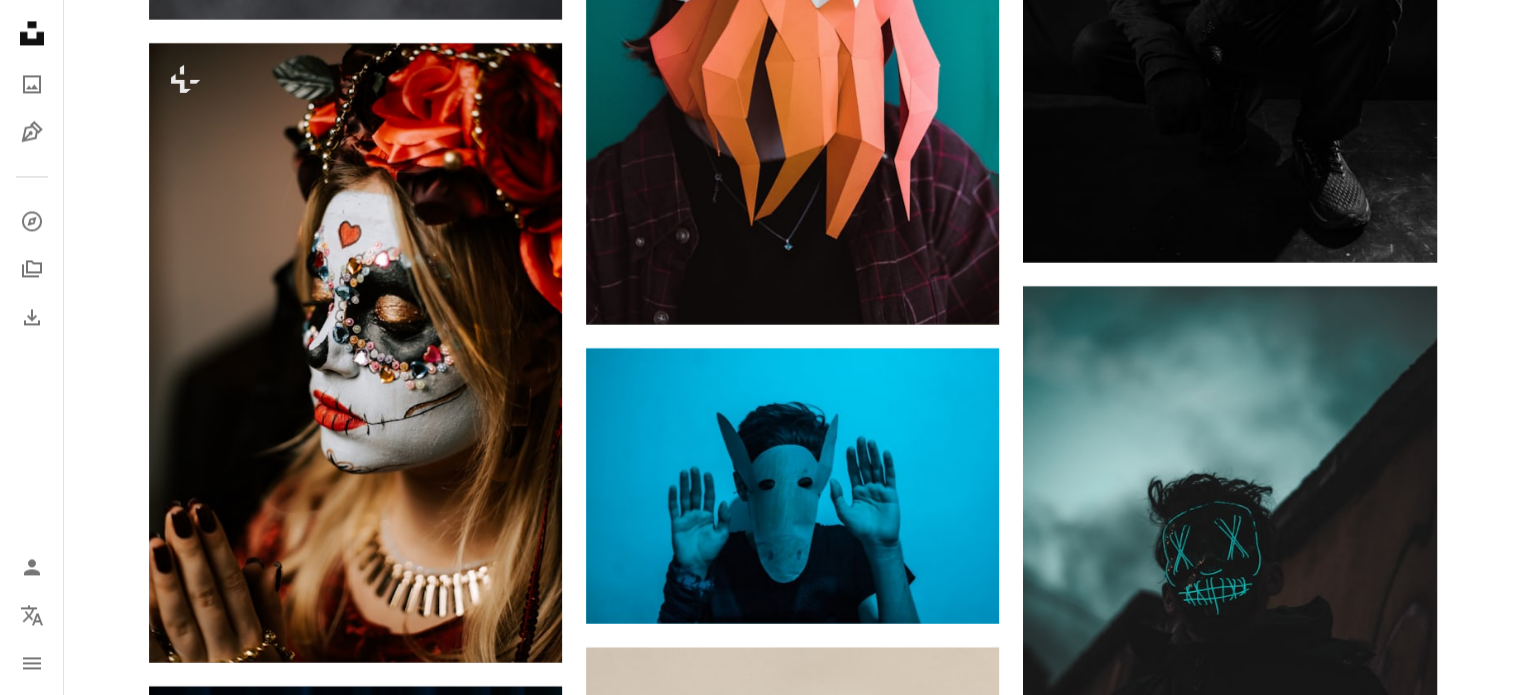 scroll, scrollTop: 34030, scrollLeft: 0, axis: vertical 